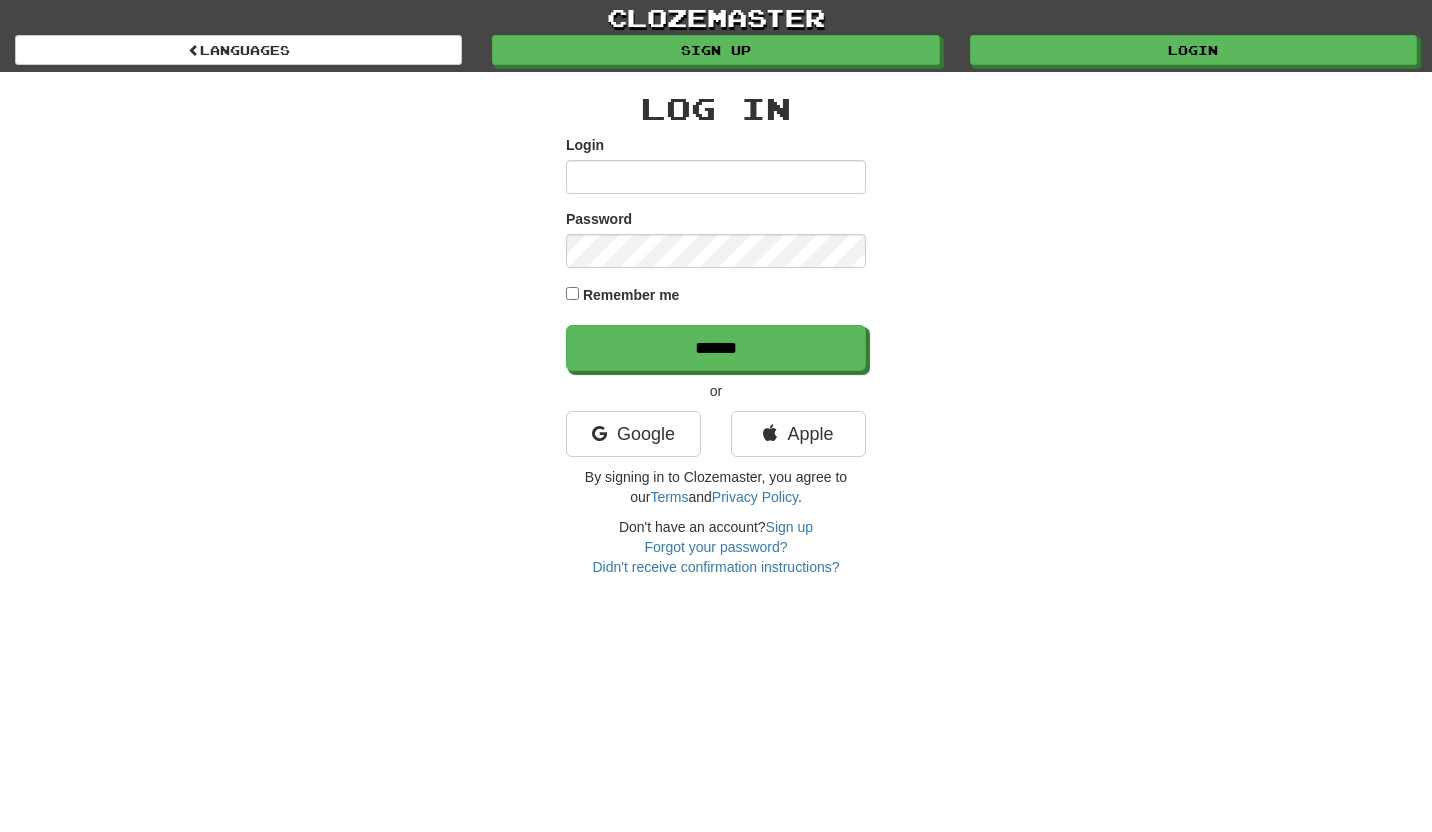 scroll, scrollTop: 0, scrollLeft: 0, axis: both 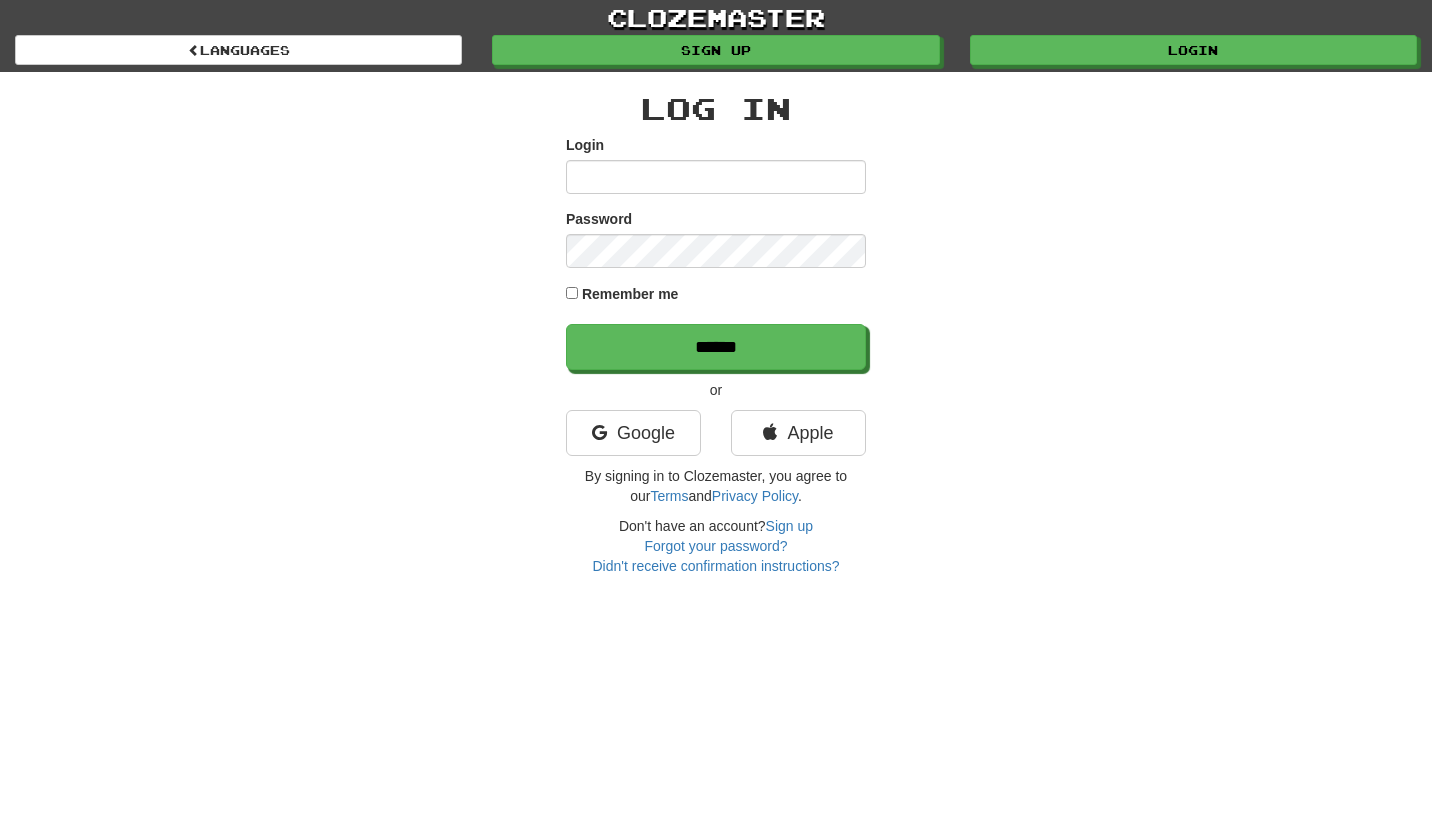click on "Login" at bounding box center [716, 177] 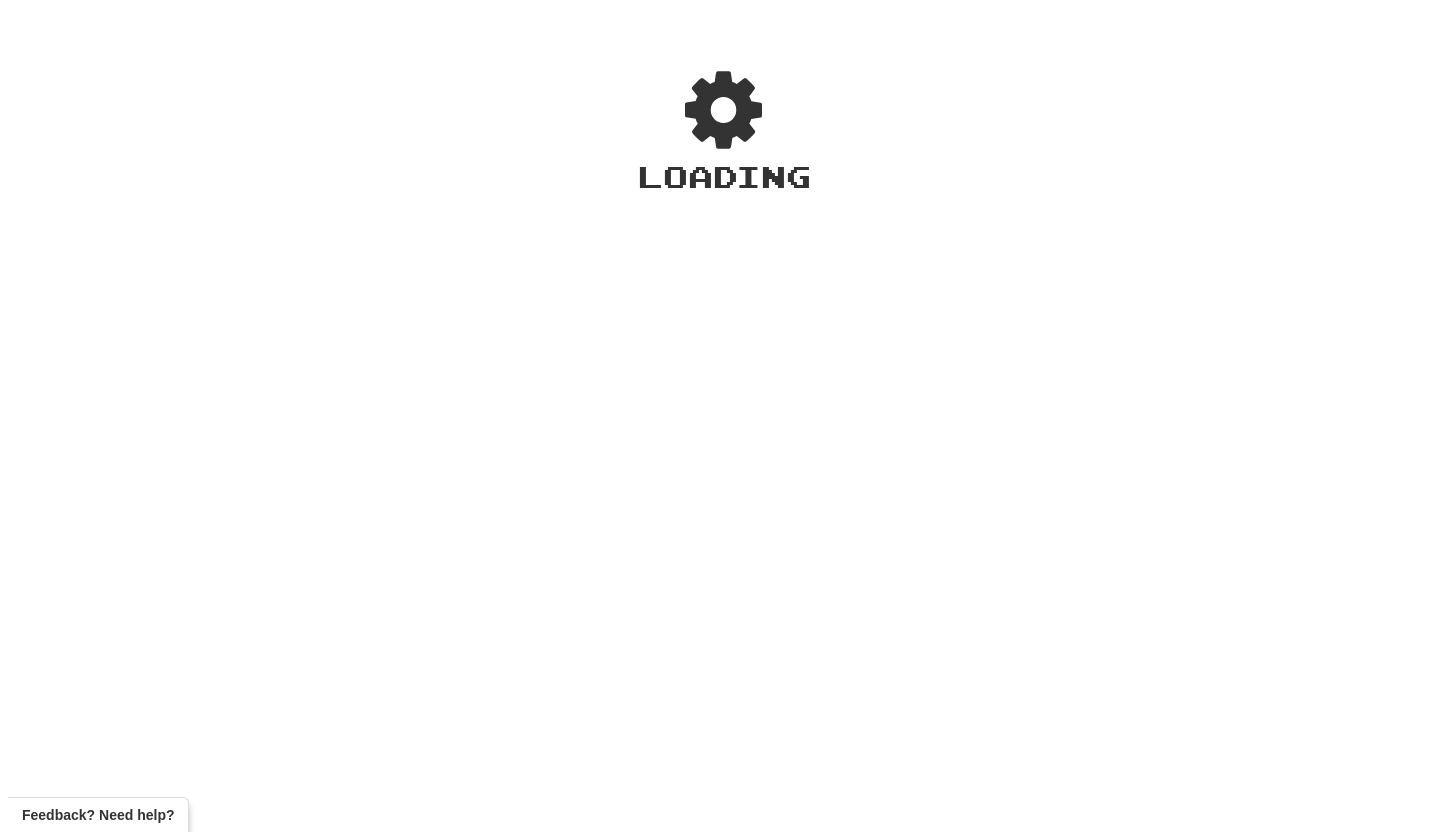 scroll, scrollTop: 0, scrollLeft: 0, axis: both 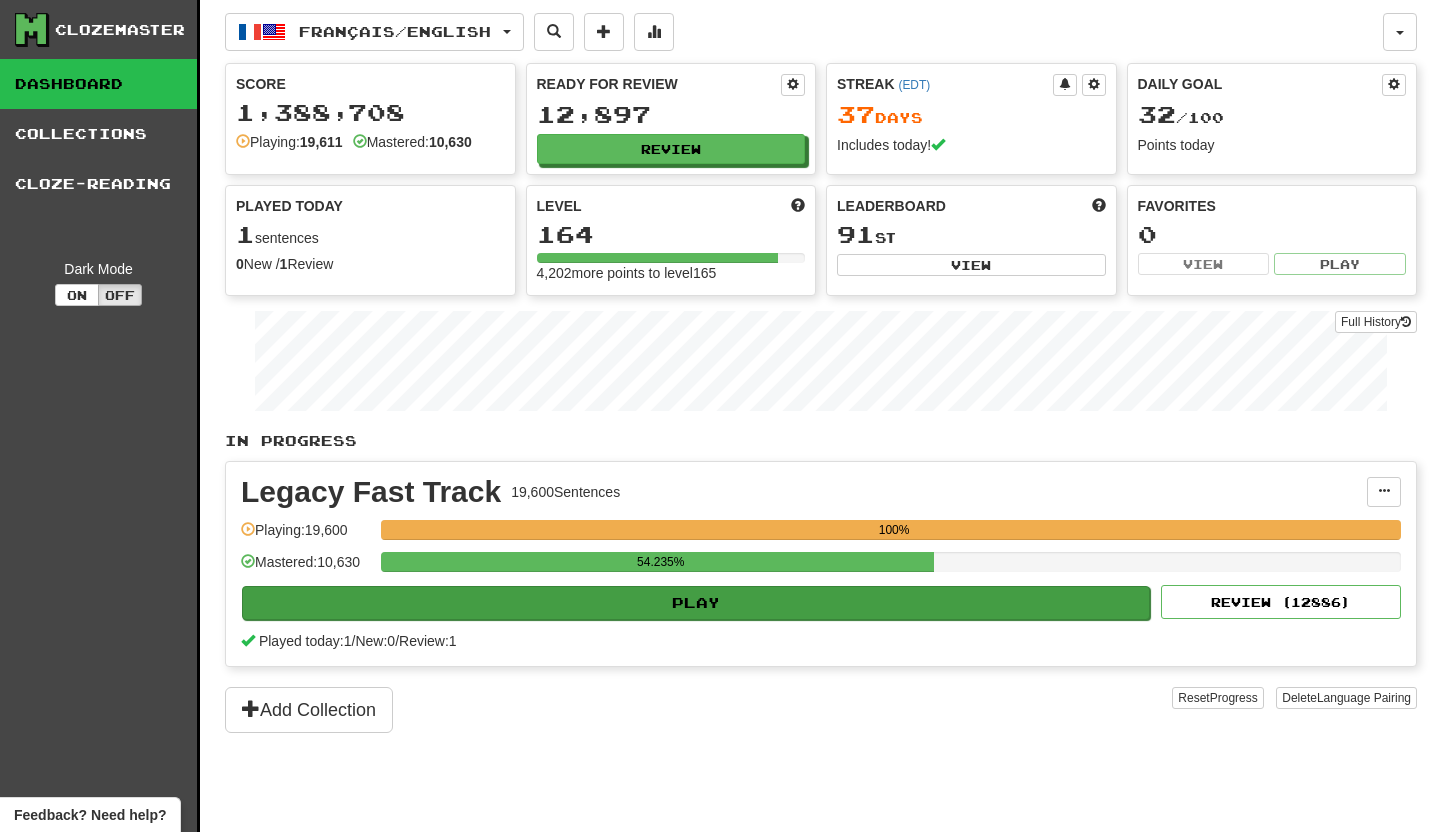 click on "Play" at bounding box center (696, 603) 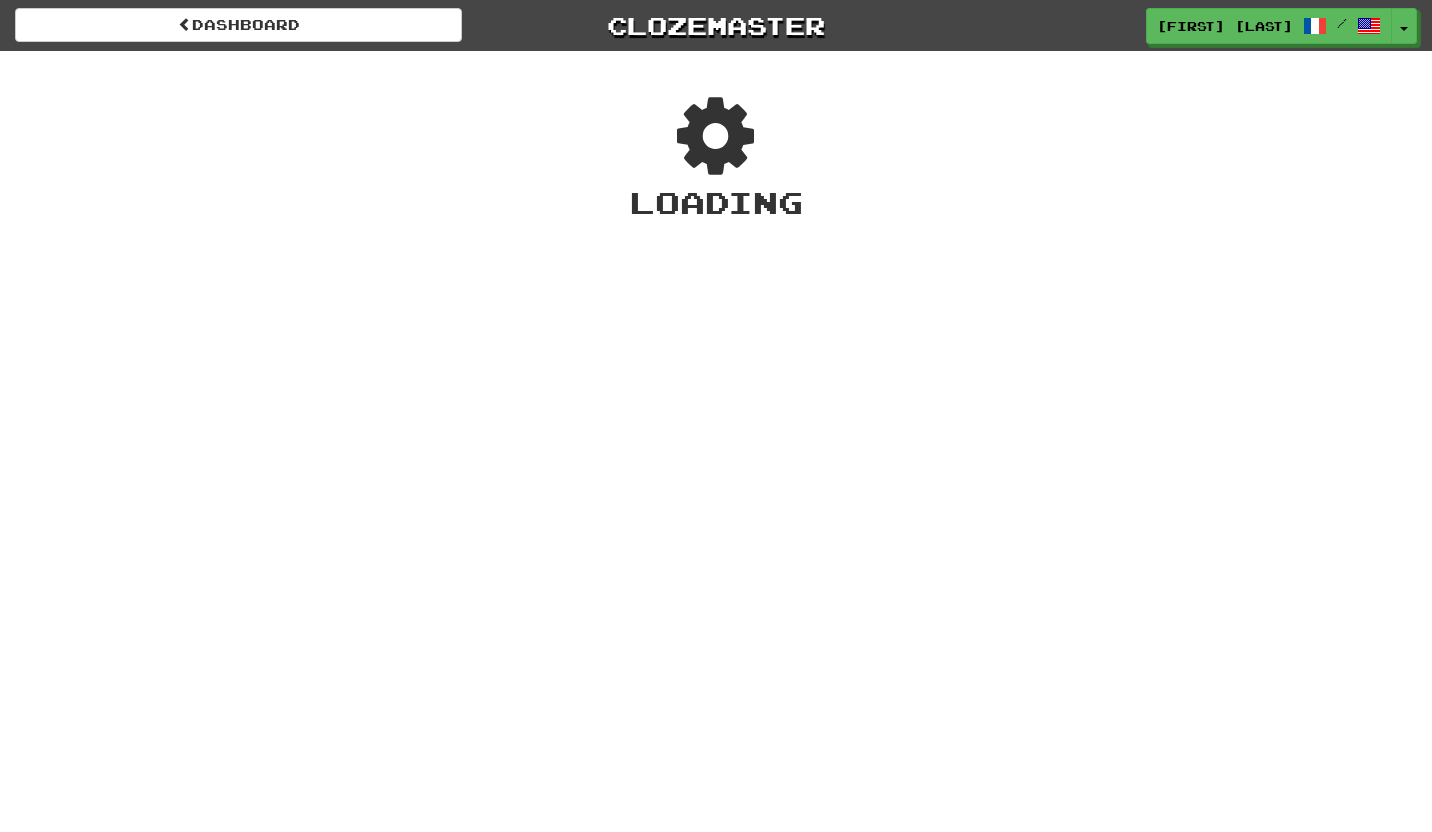 scroll, scrollTop: 0, scrollLeft: 0, axis: both 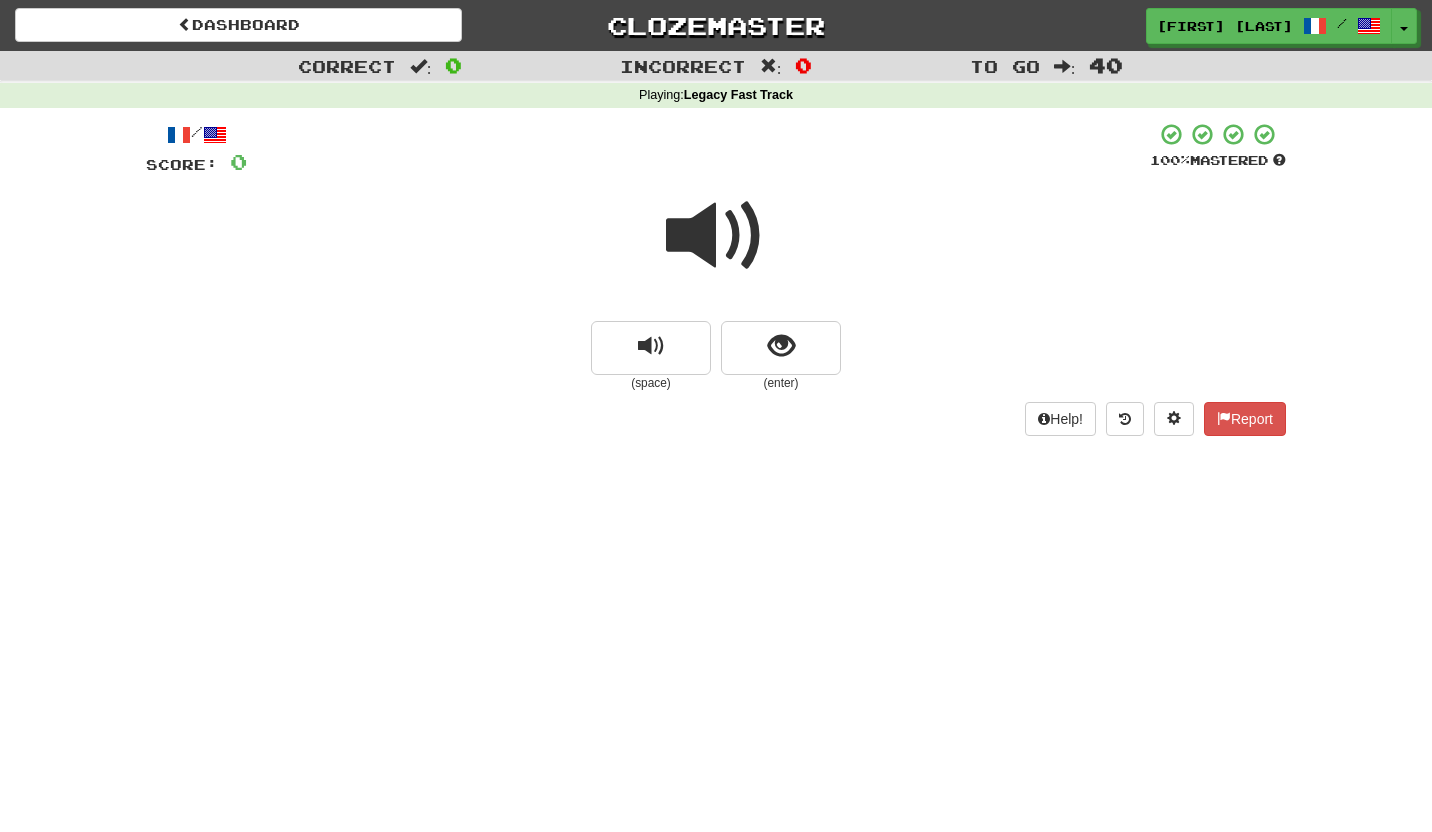 click at bounding box center (716, 236) 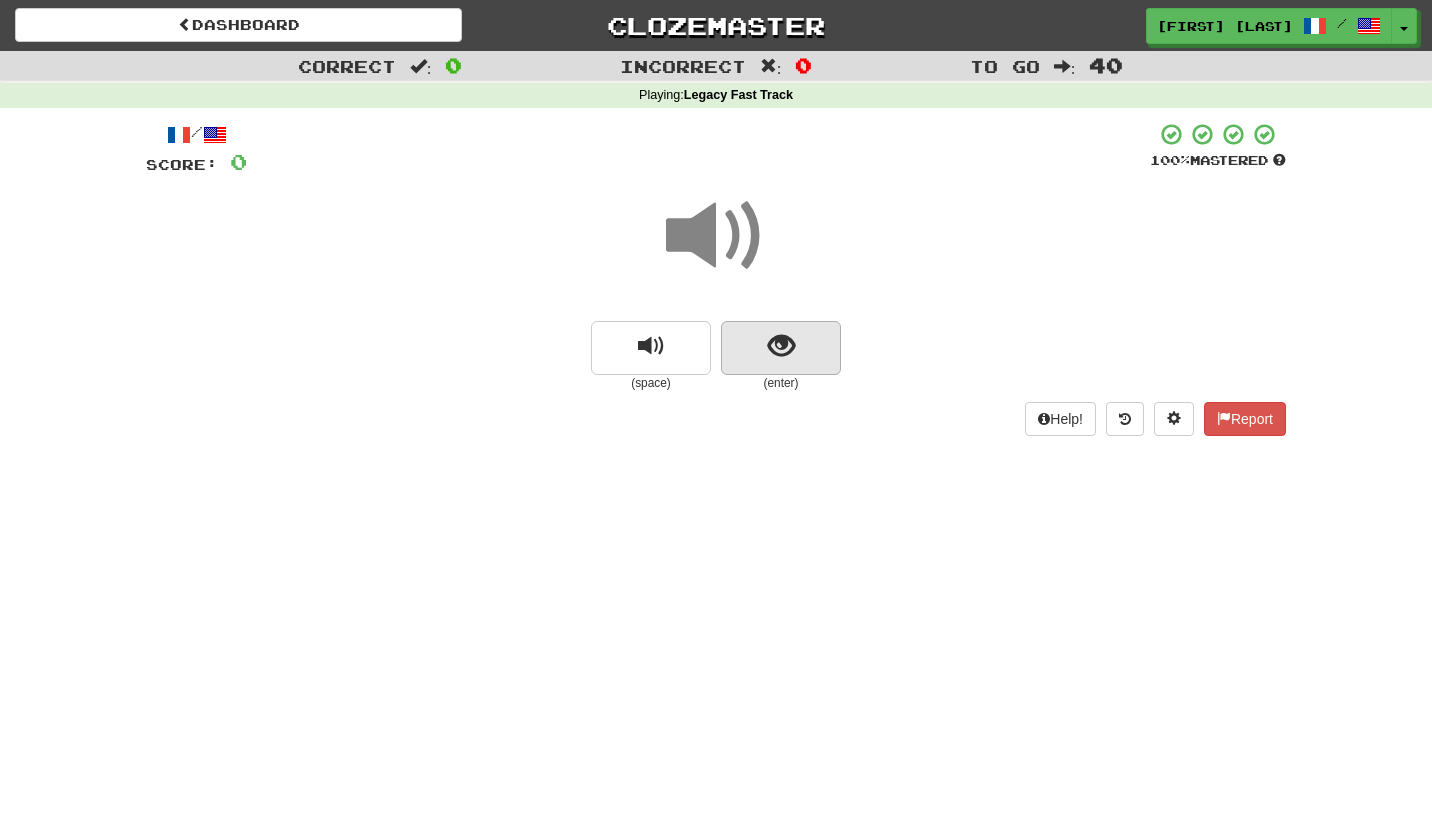 click at bounding box center (781, 346) 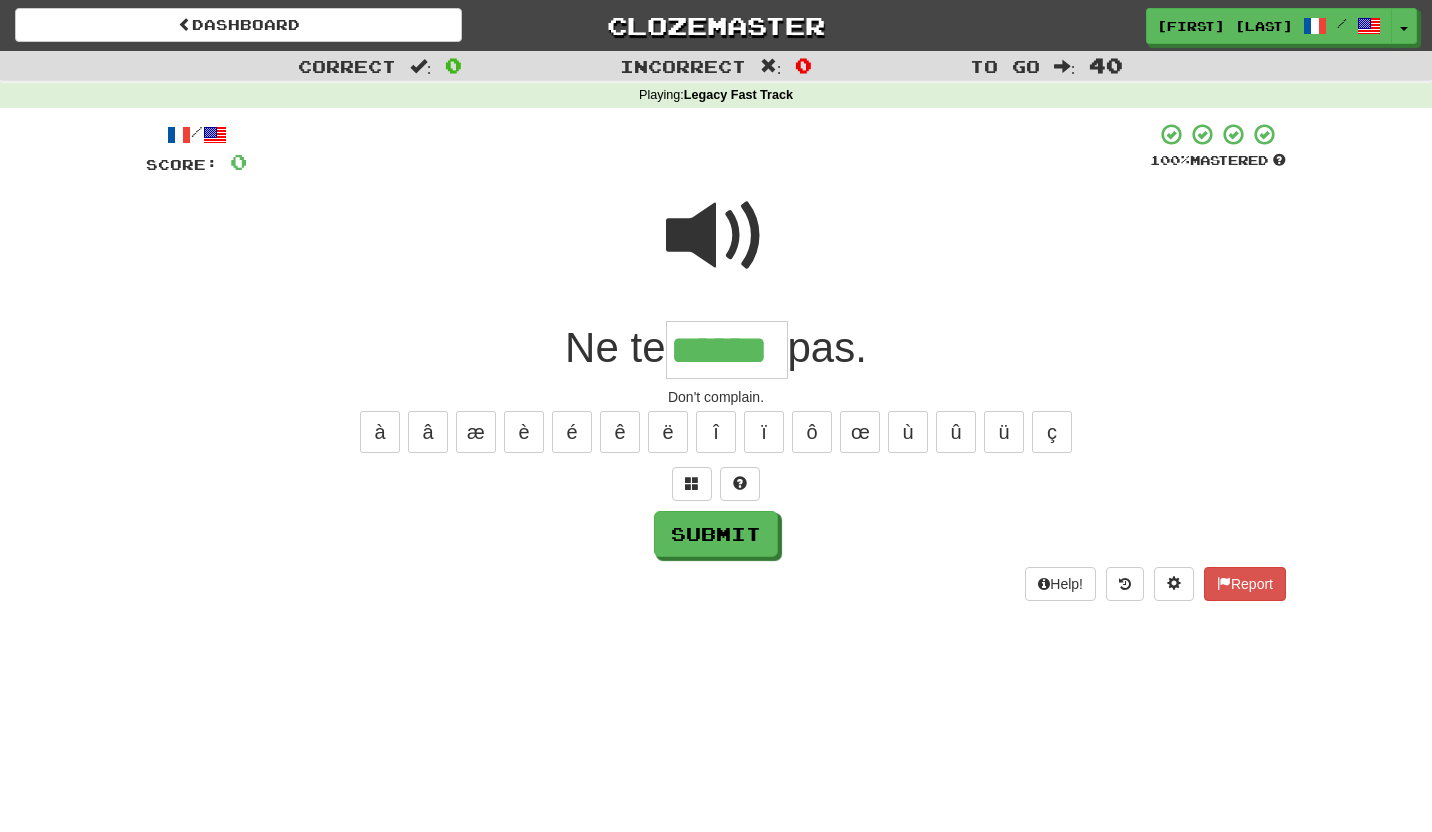 type on "******" 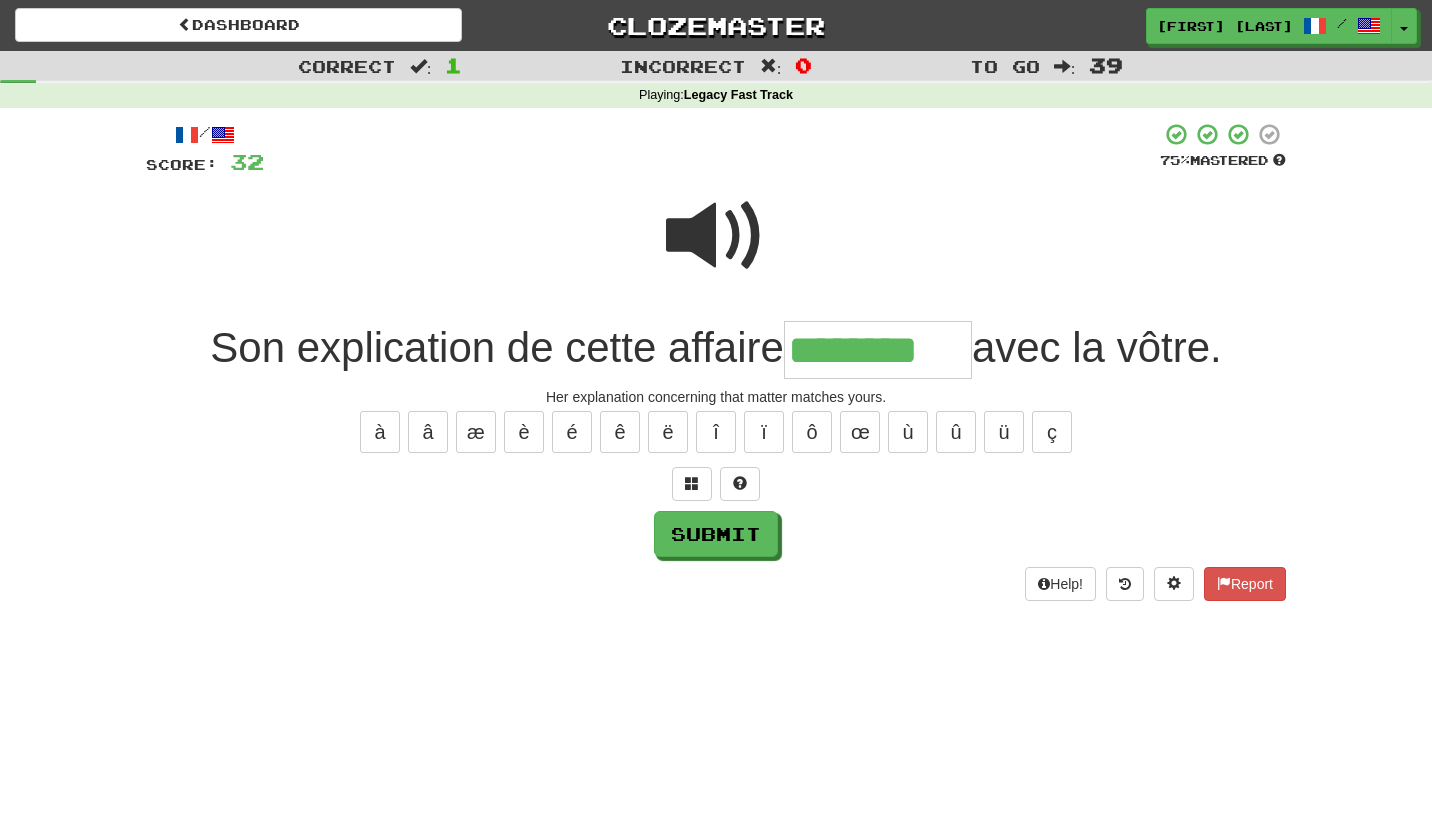 type on "********" 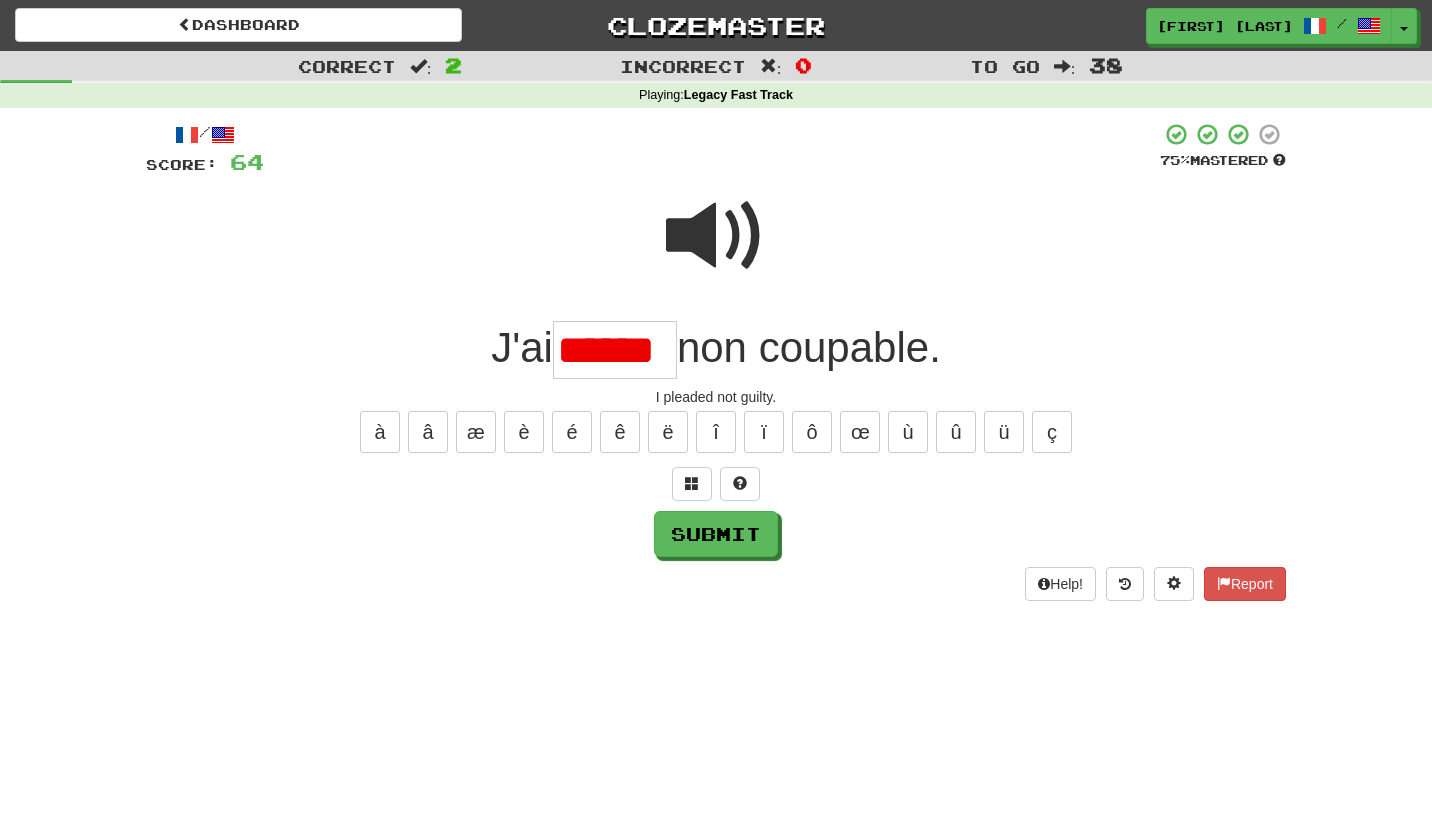 type on "******" 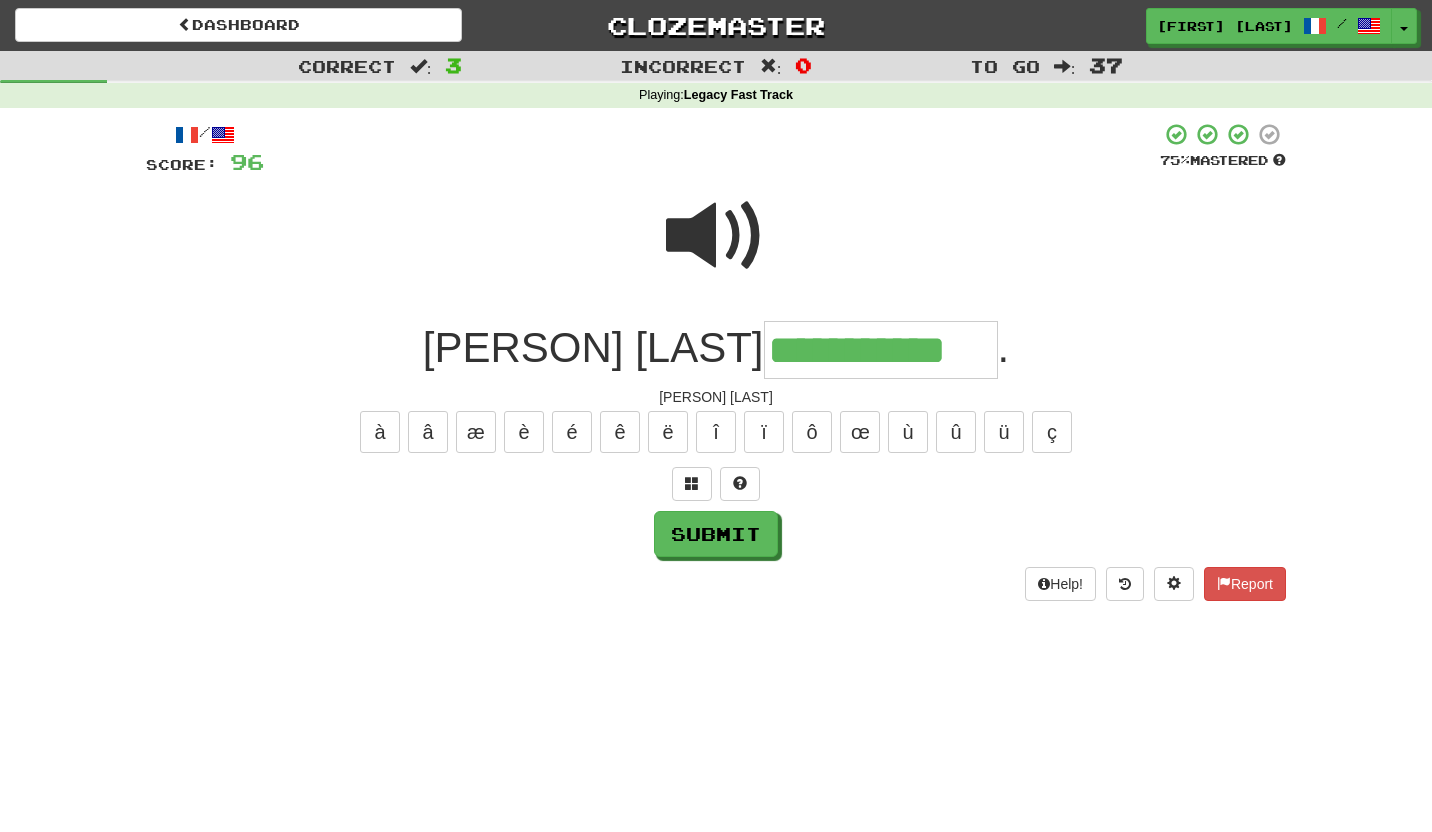 type on "**********" 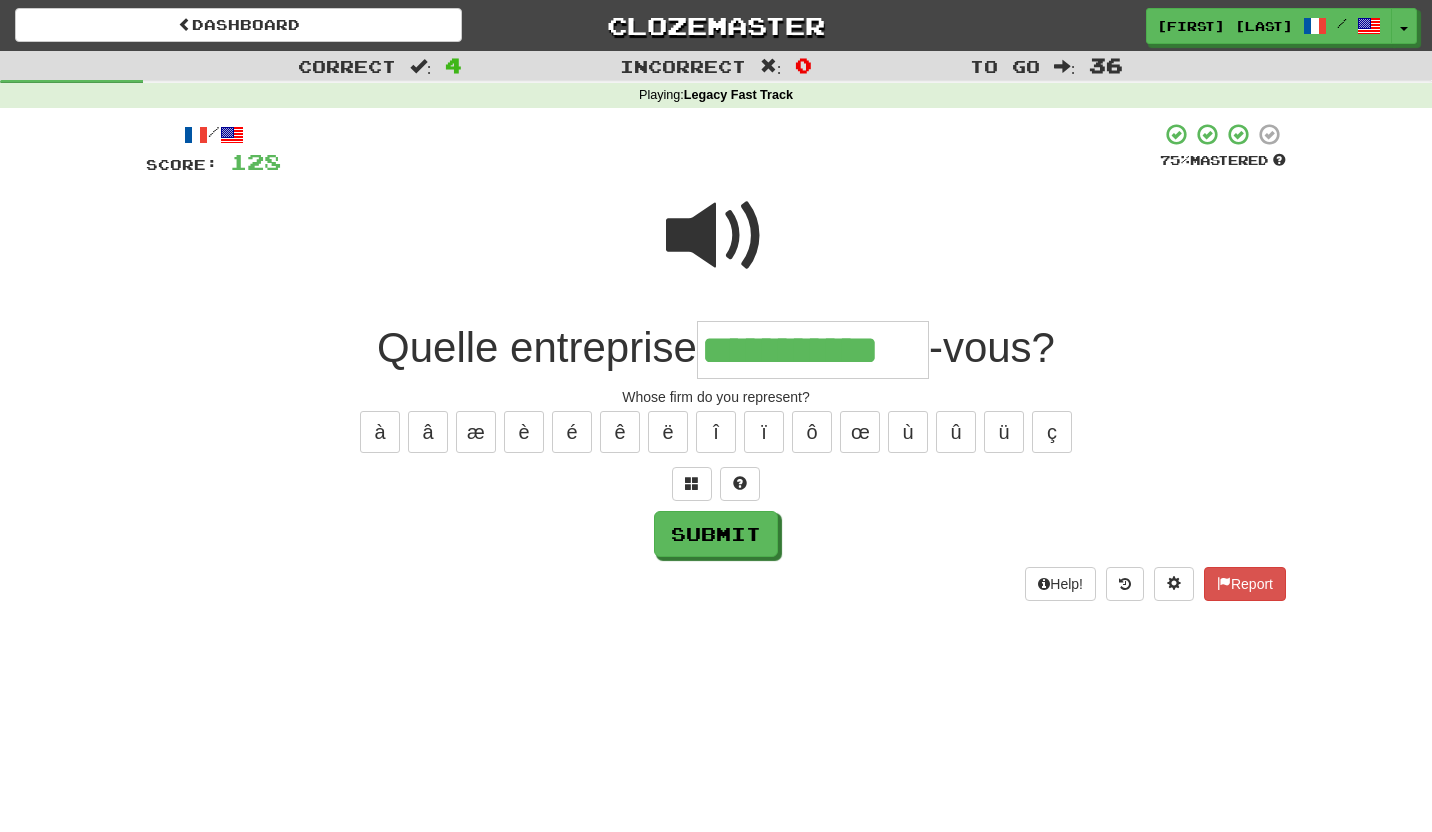 type on "**********" 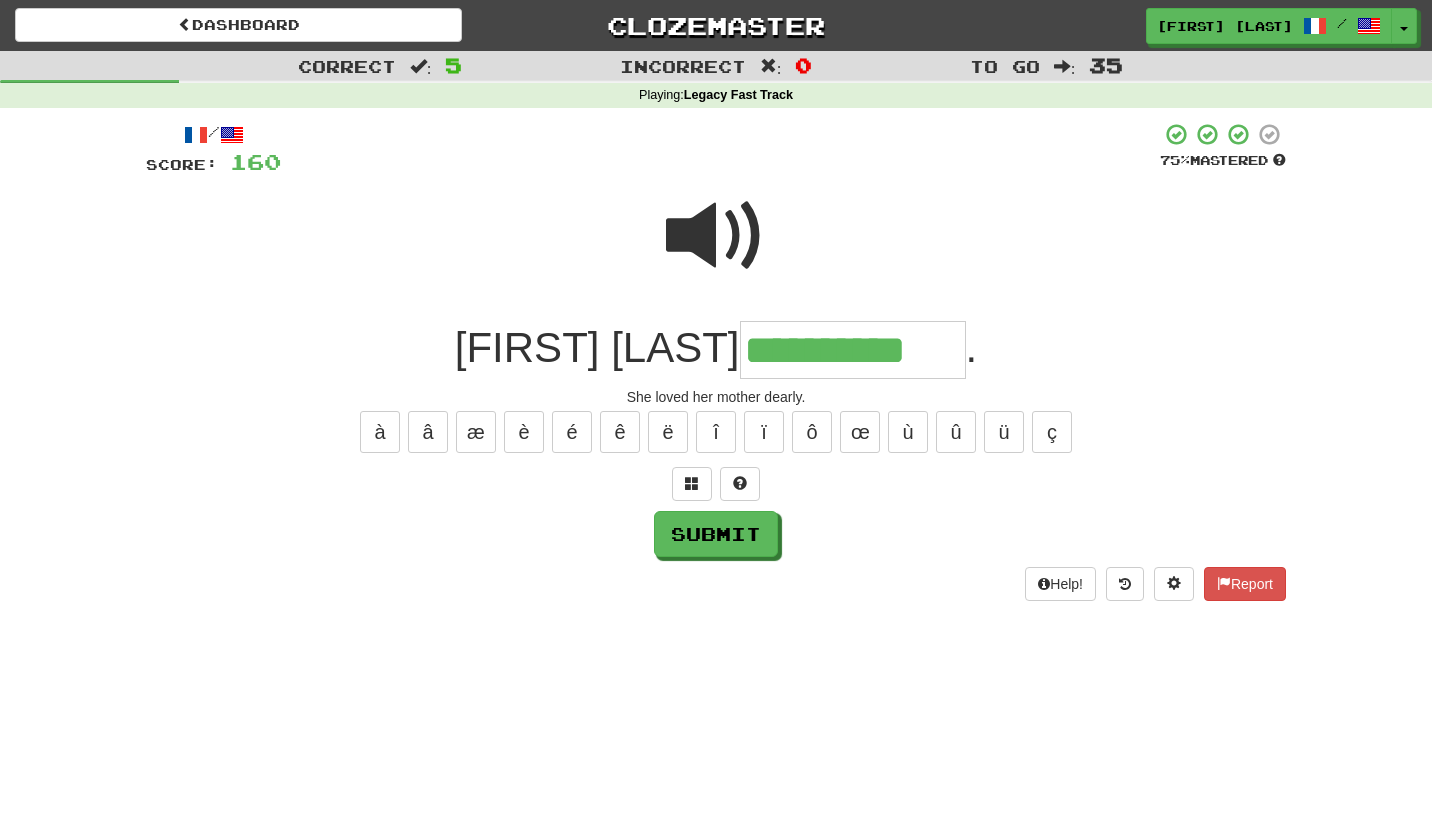 type on "**********" 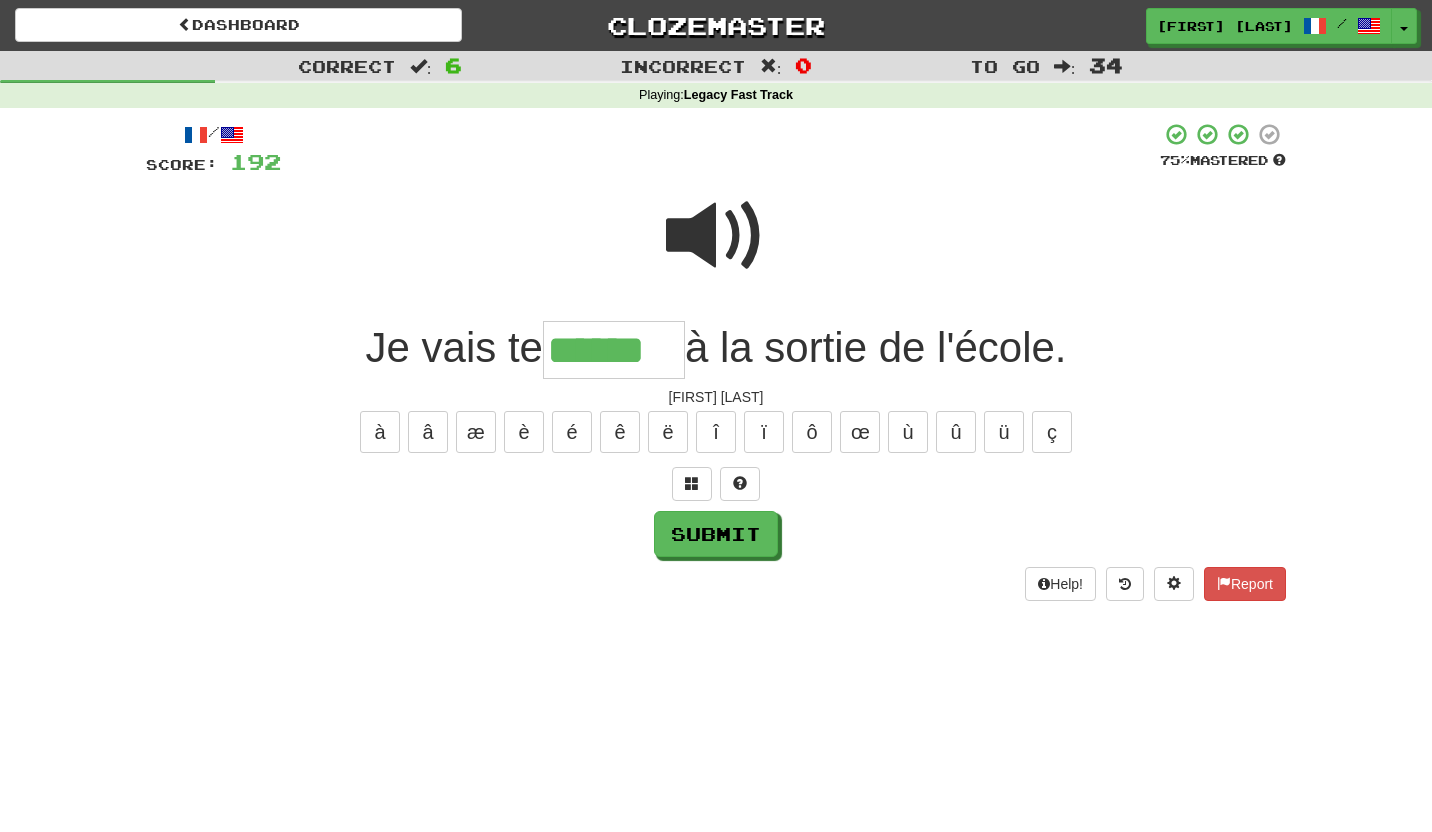 type on "******" 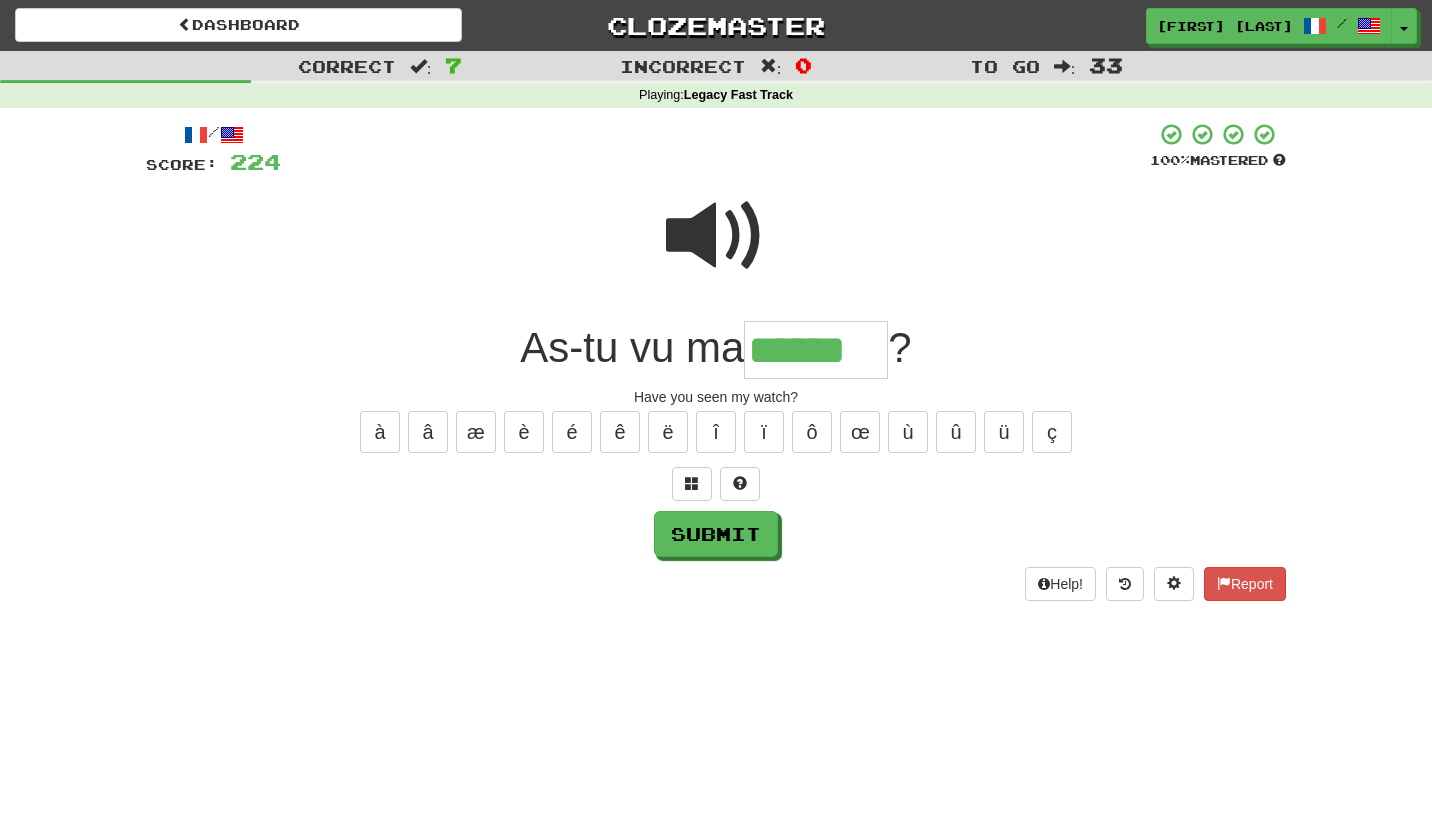 type on "******" 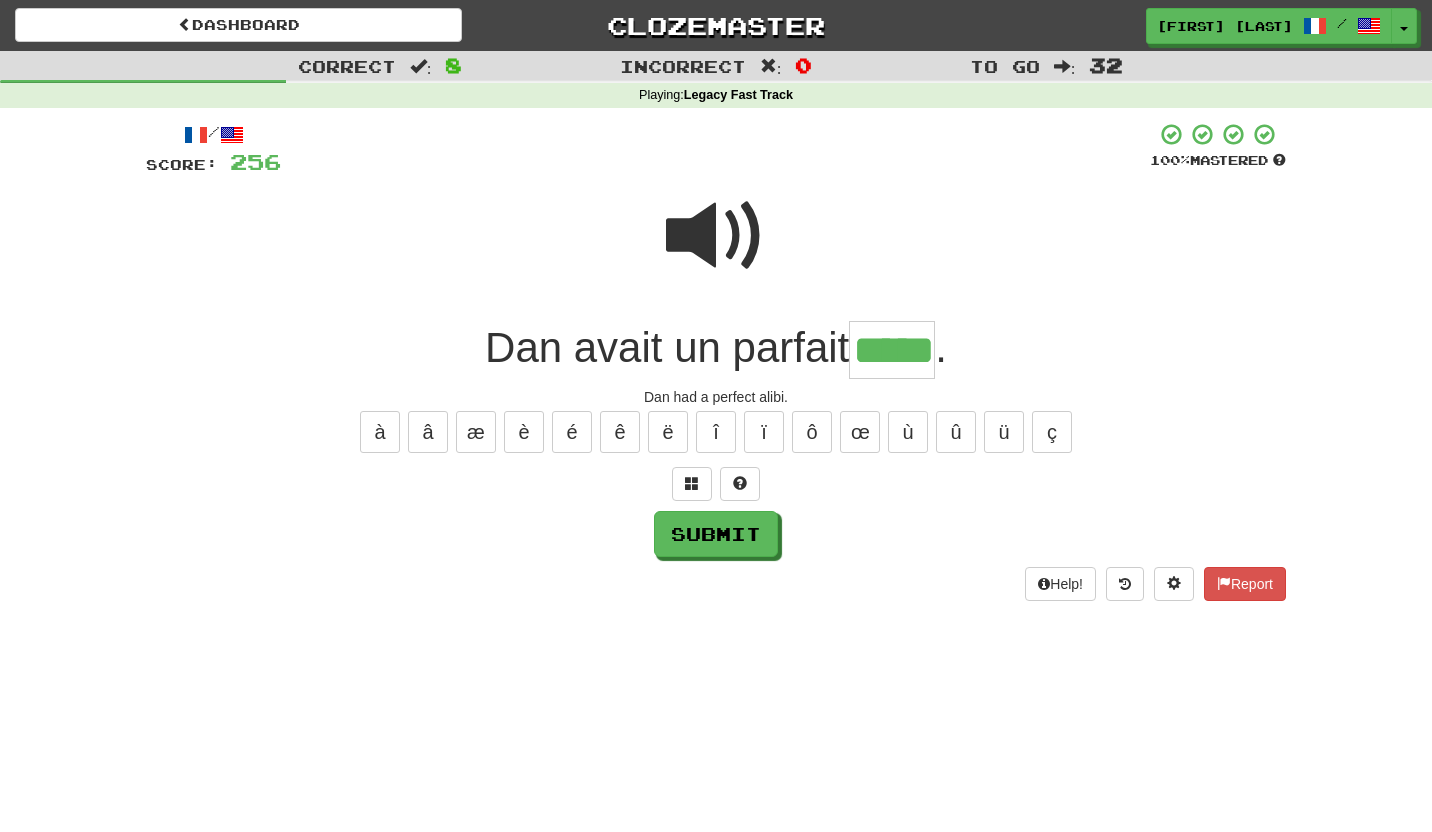 type on "*****" 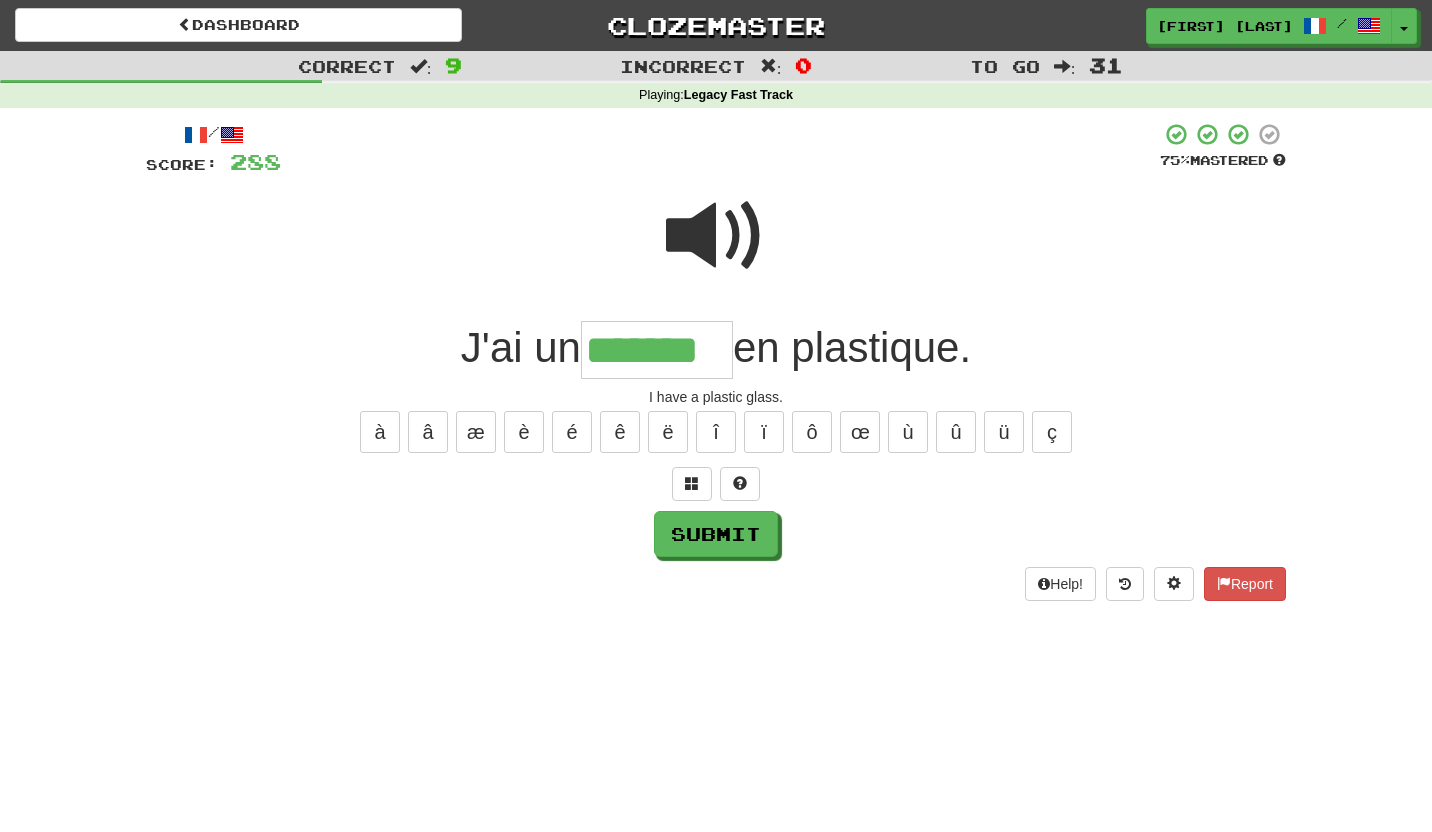 type on "*******" 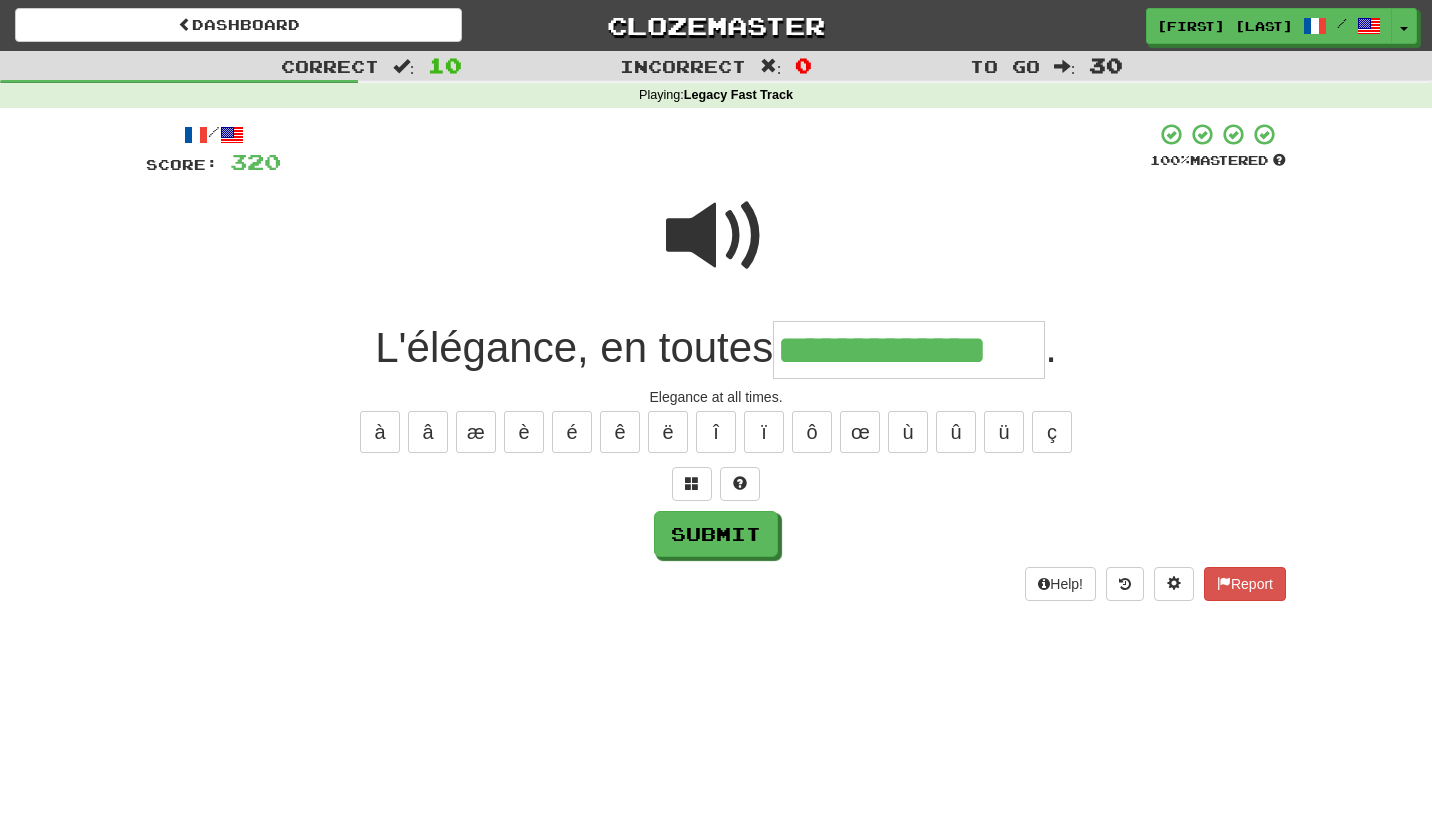 type on "**********" 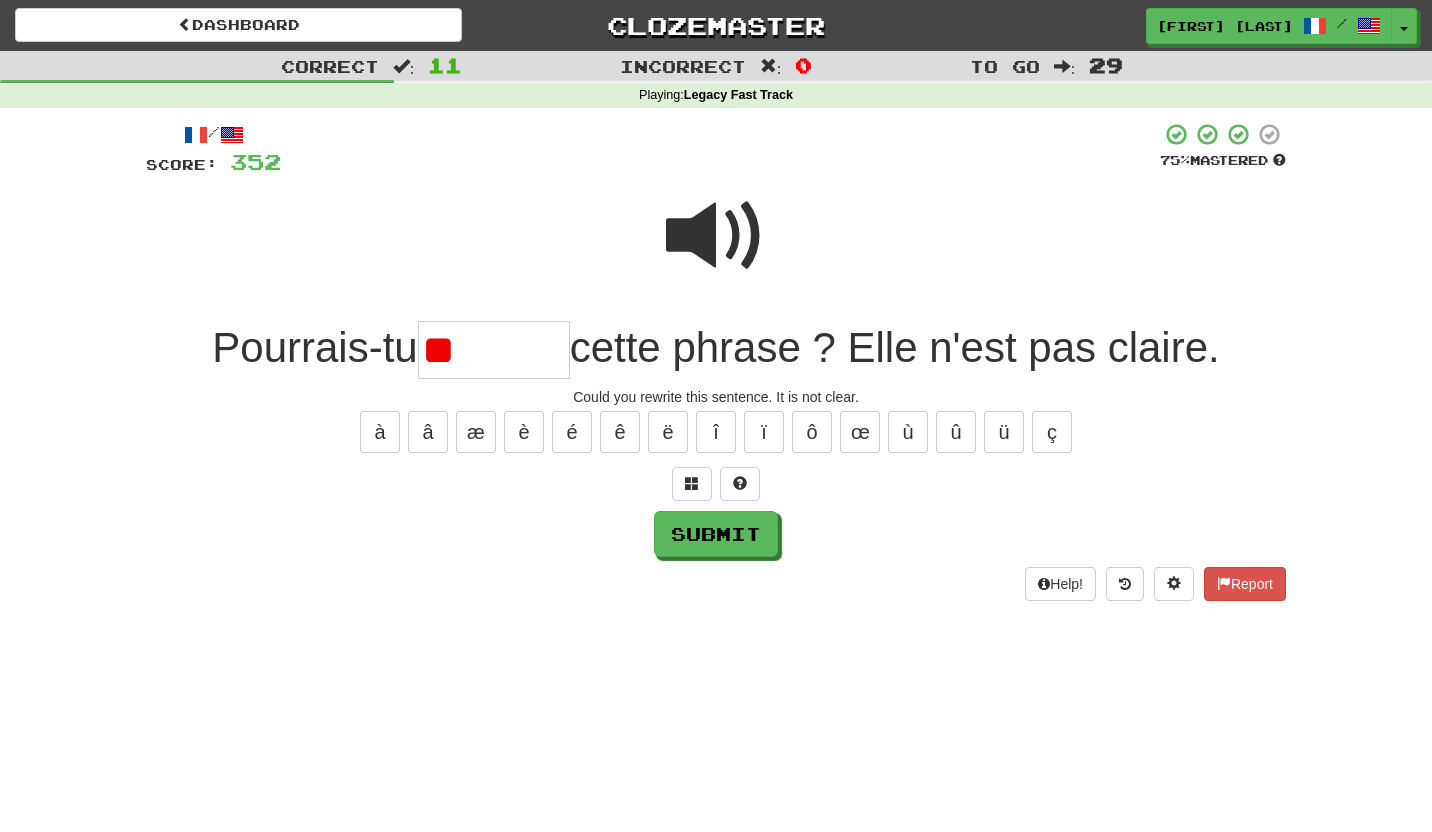 type on "*" 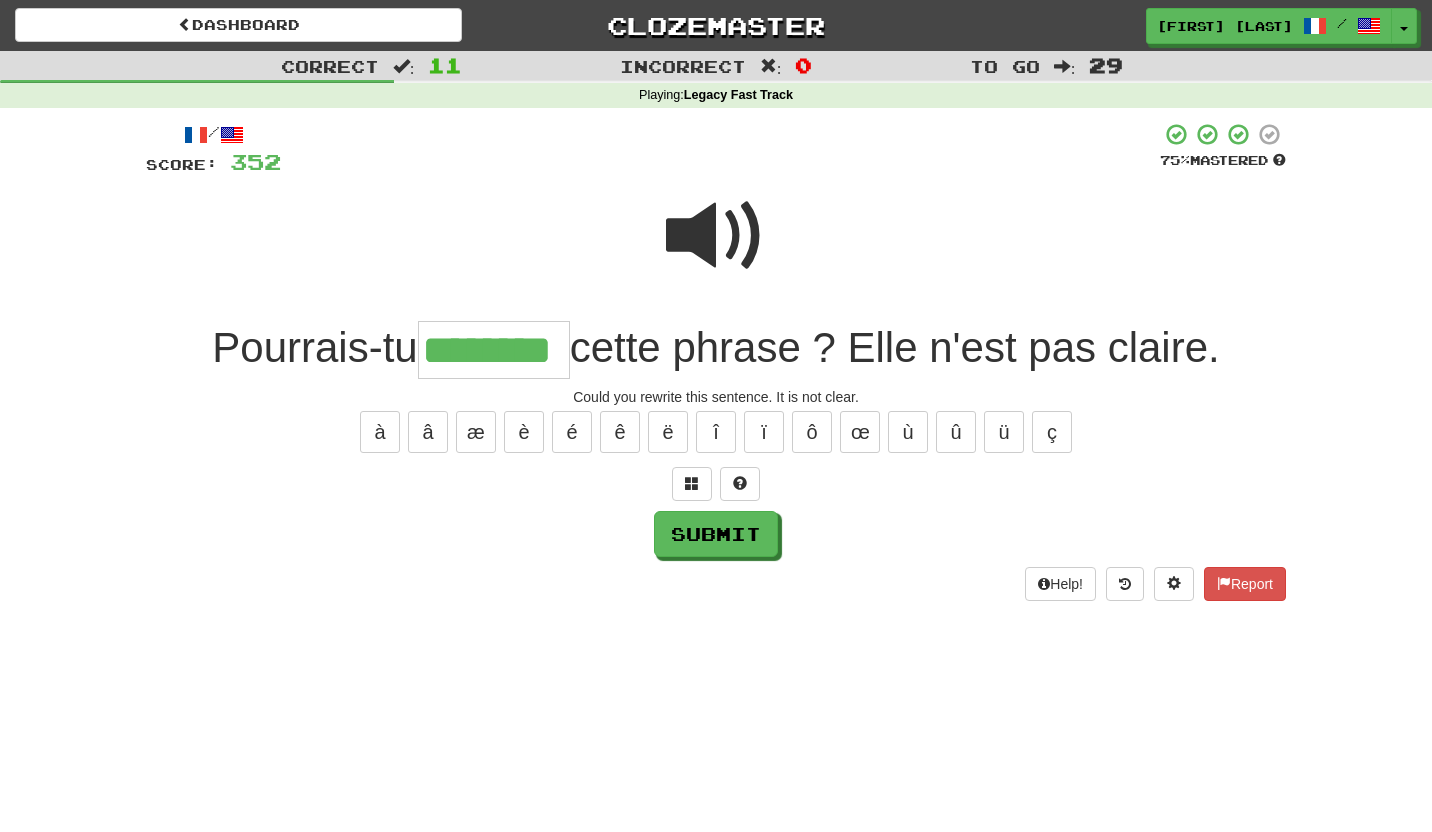 type on "********" 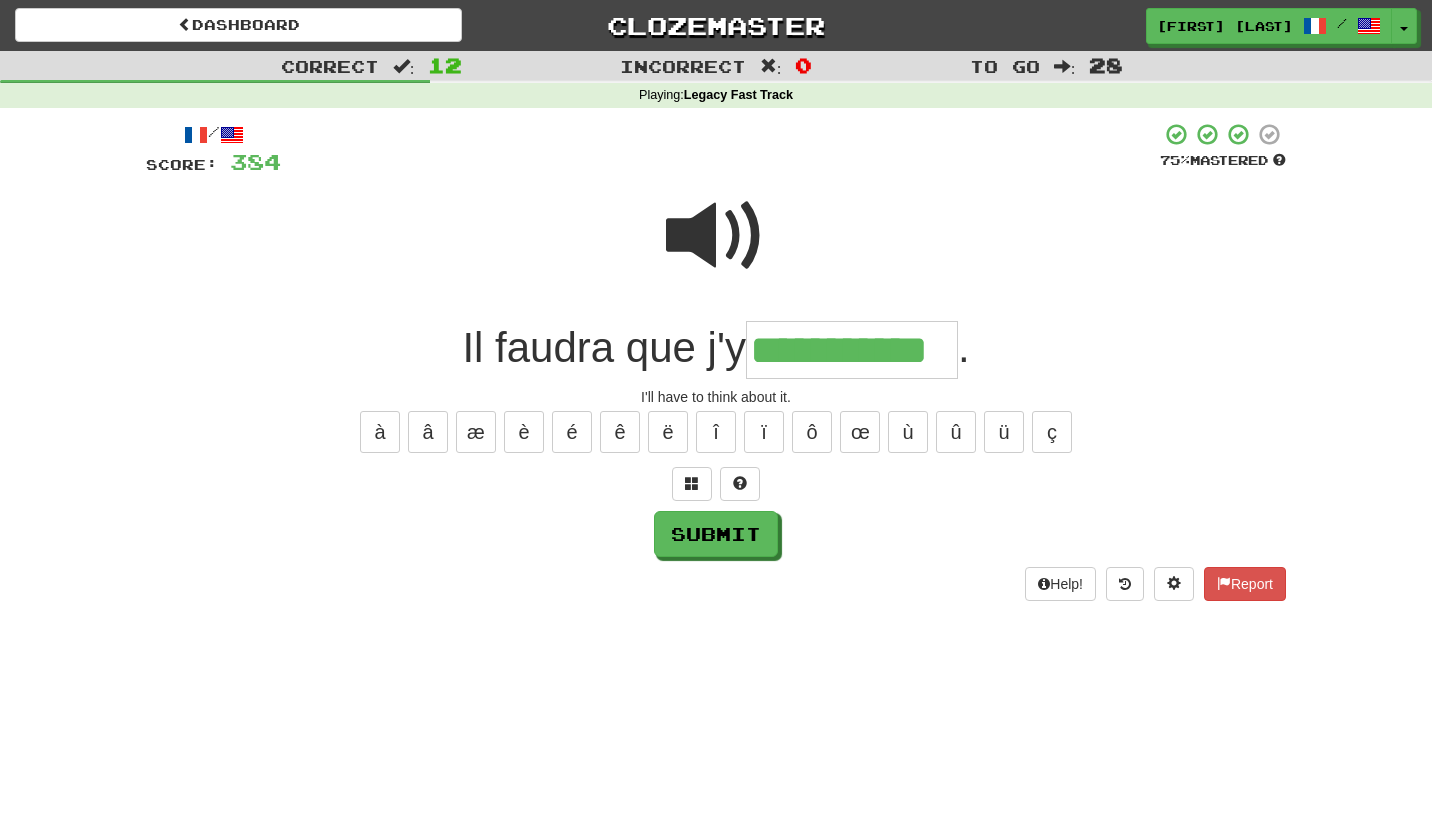 type on "**********" 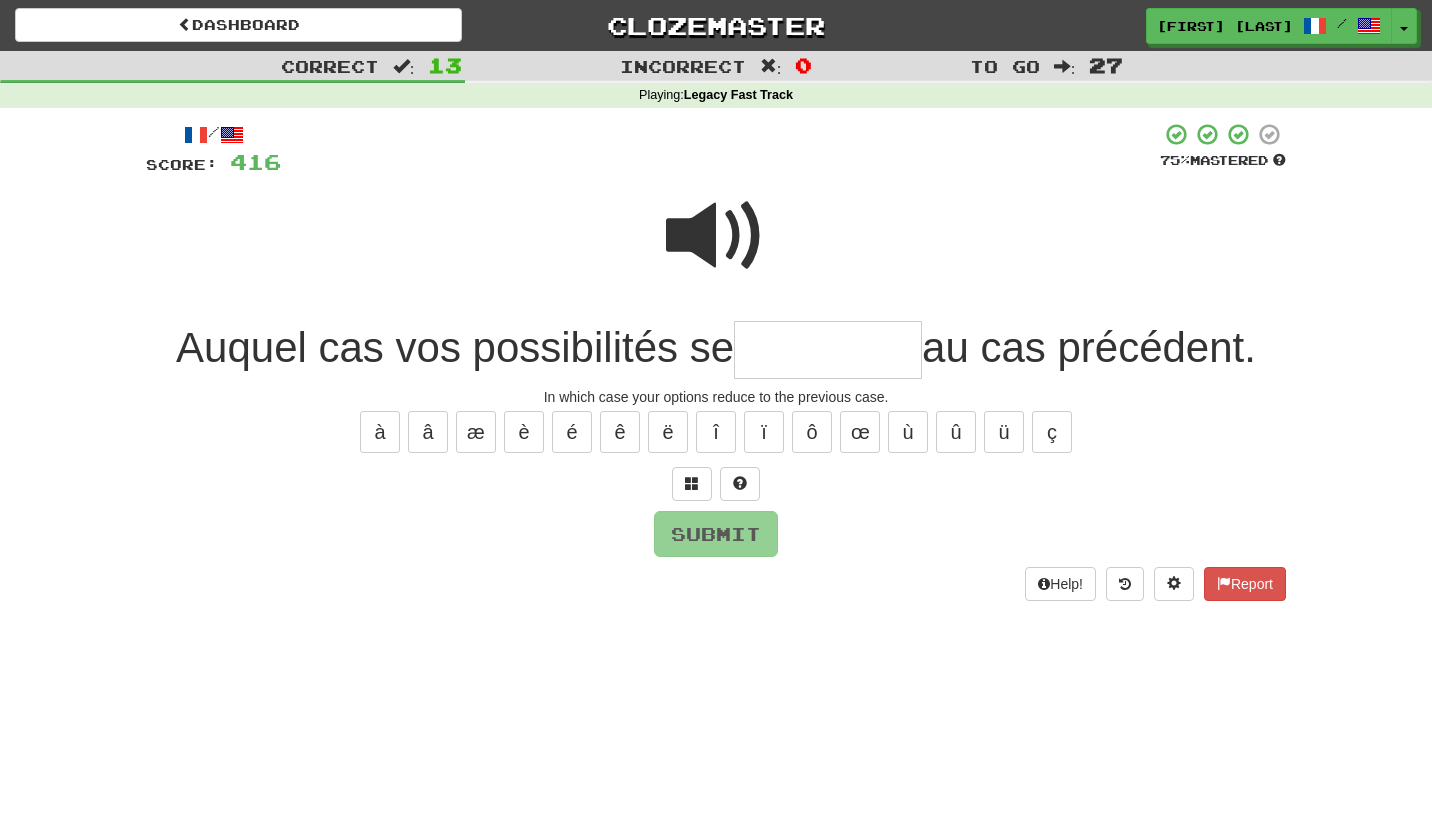 type on "*" 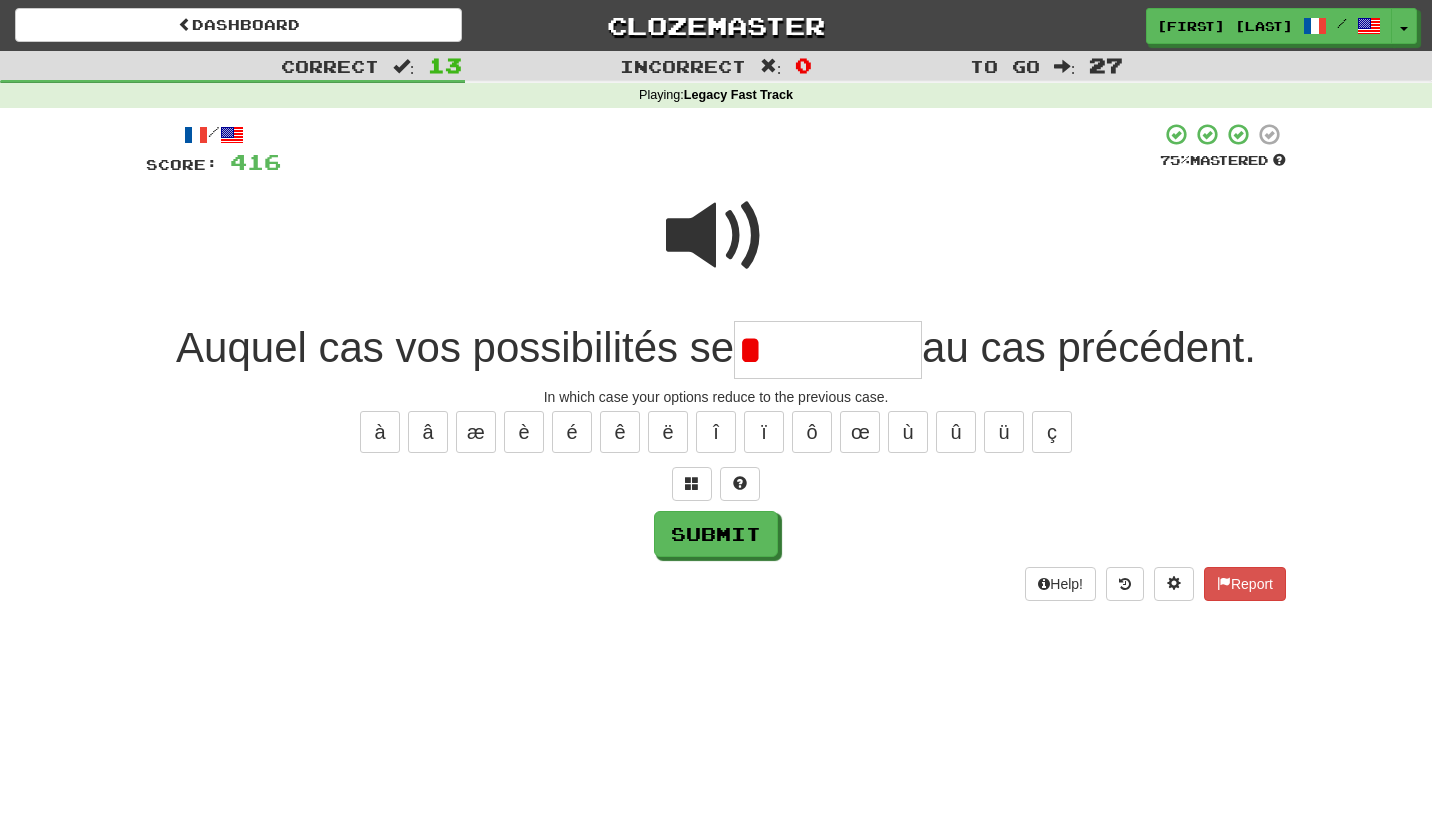 click at bounding box center [716, 236] 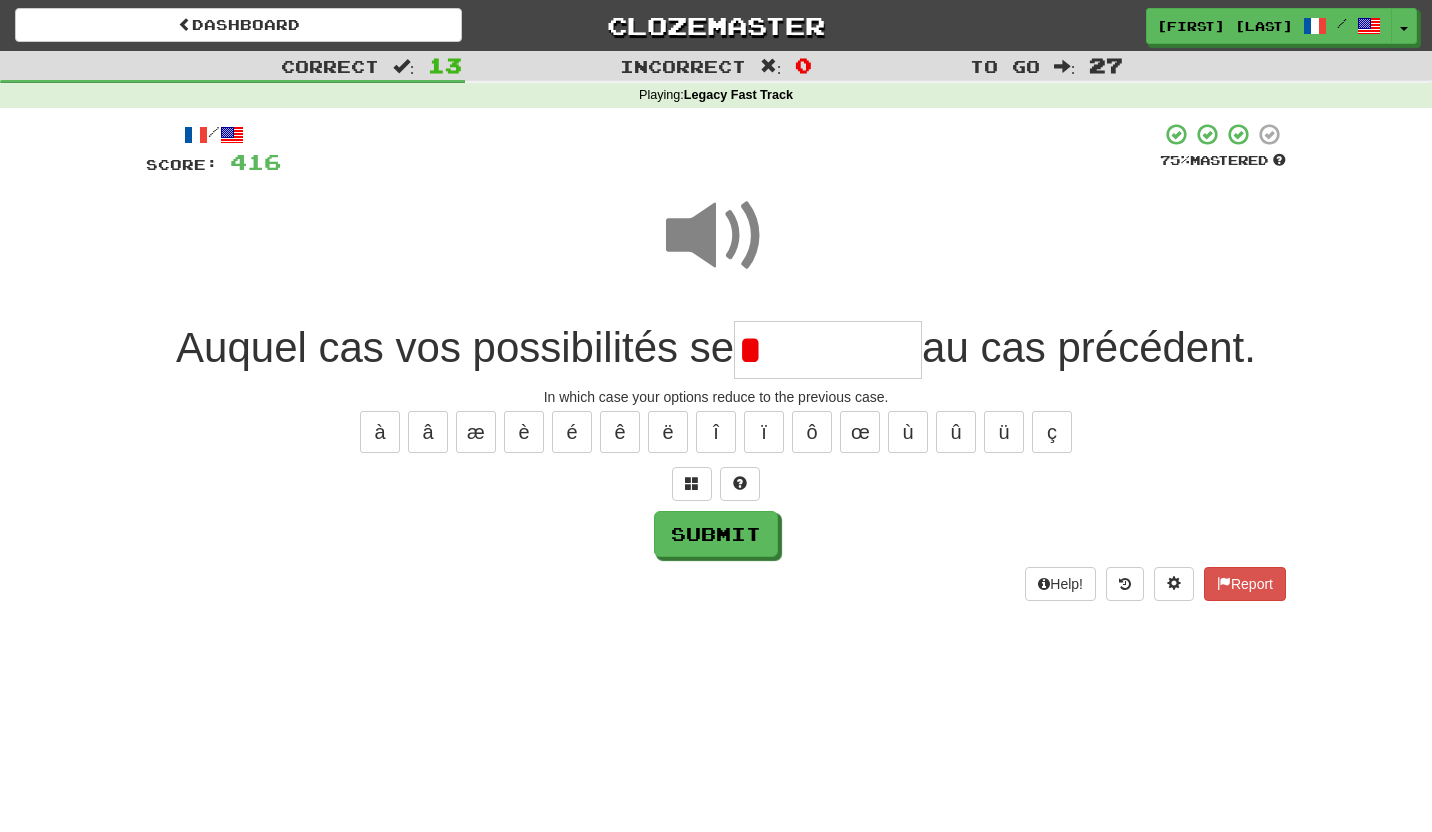 click on "*" at bounding box center (828, 350) 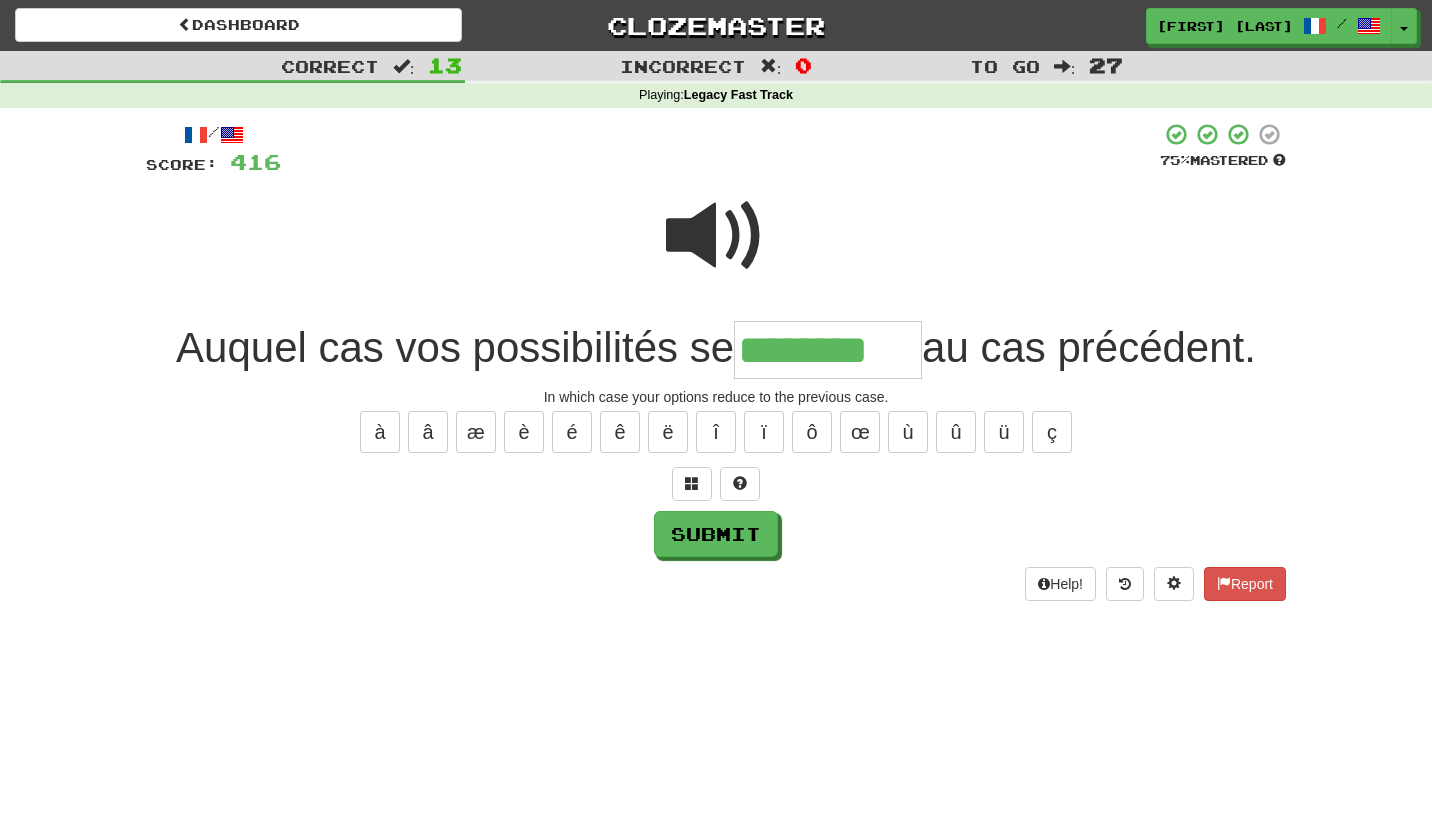 type on "********" 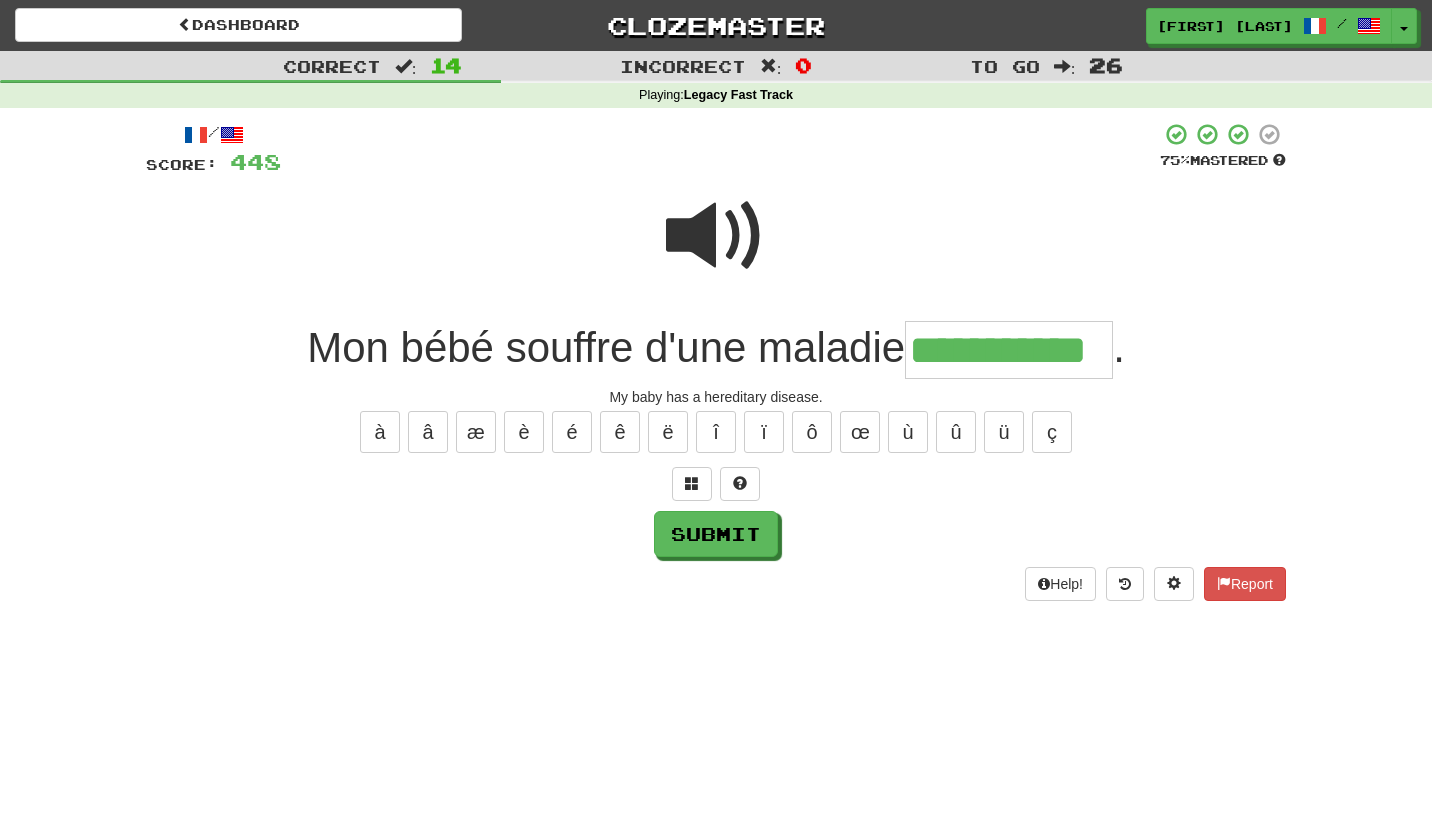 type on "**********" 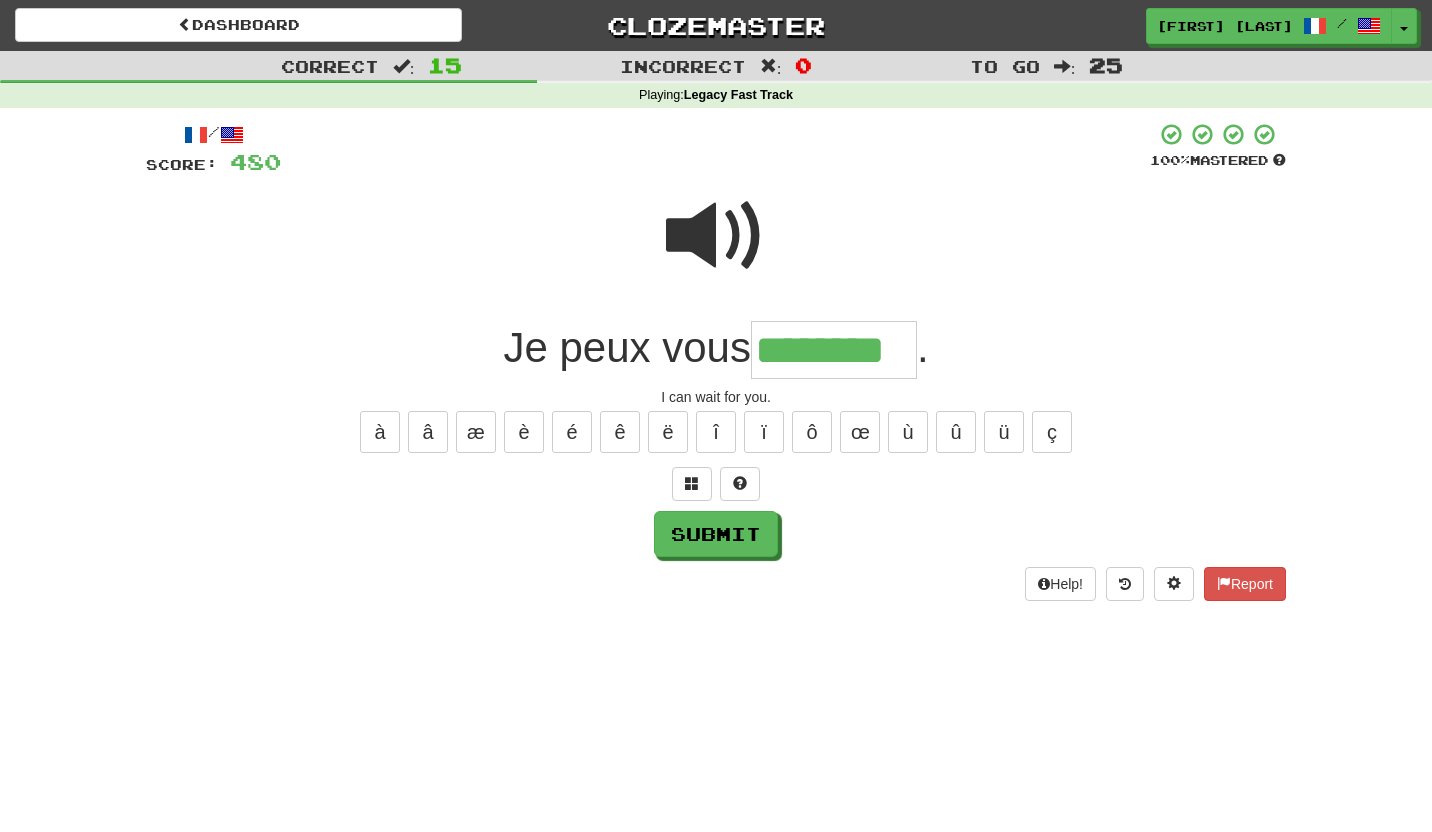 type on "********" 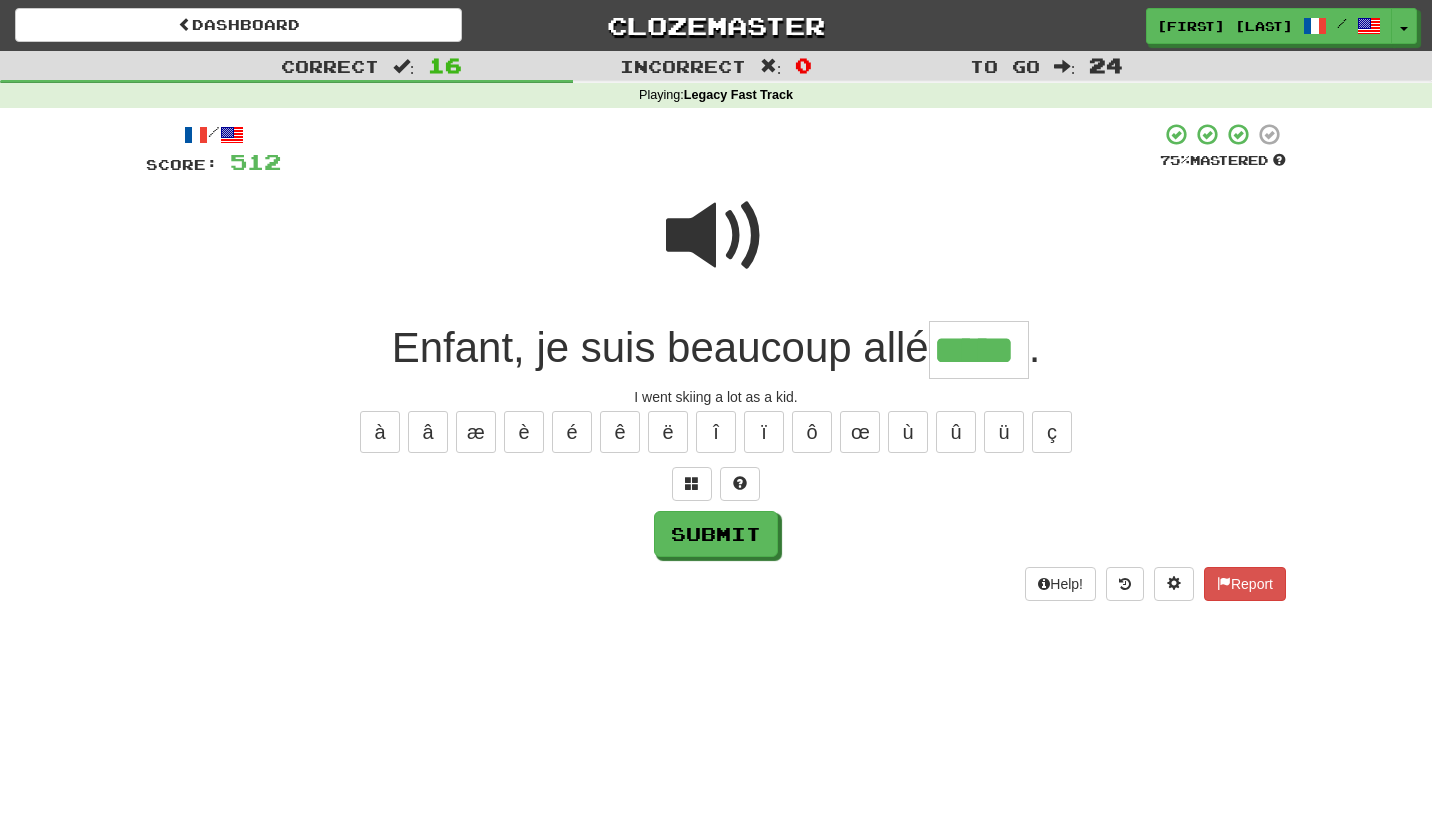 type on "*****" 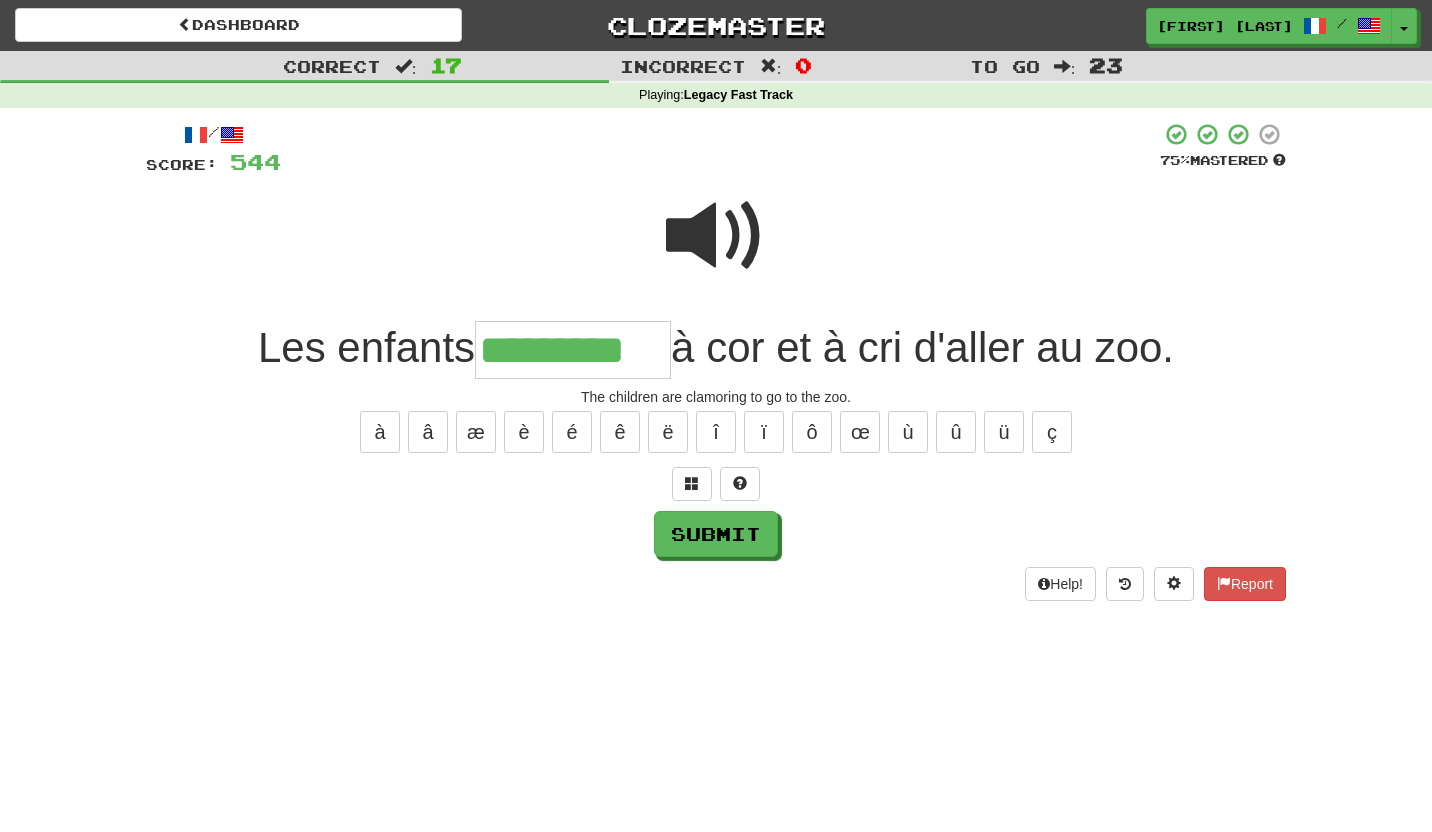 type on "*********" 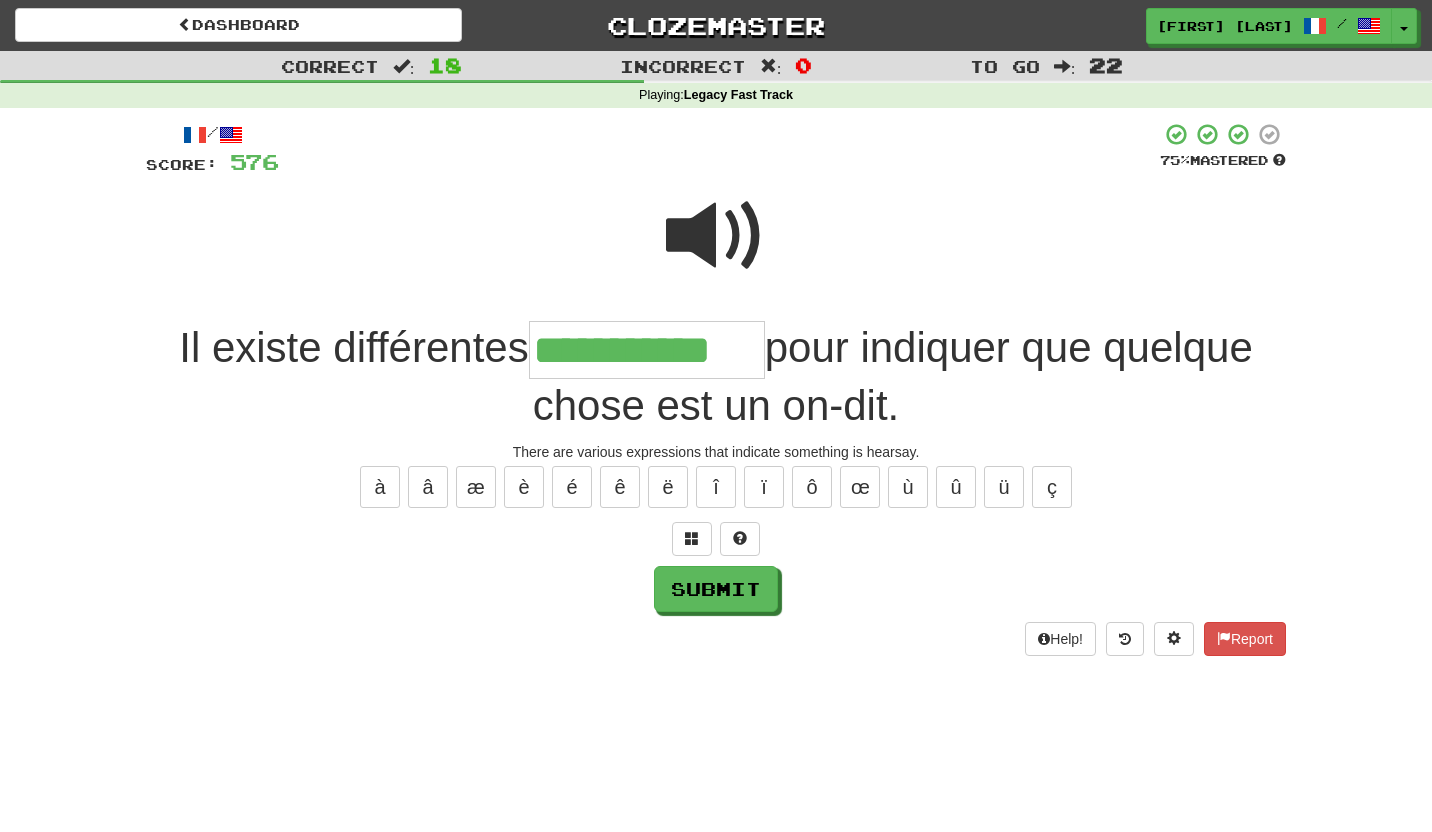 type on "**********" 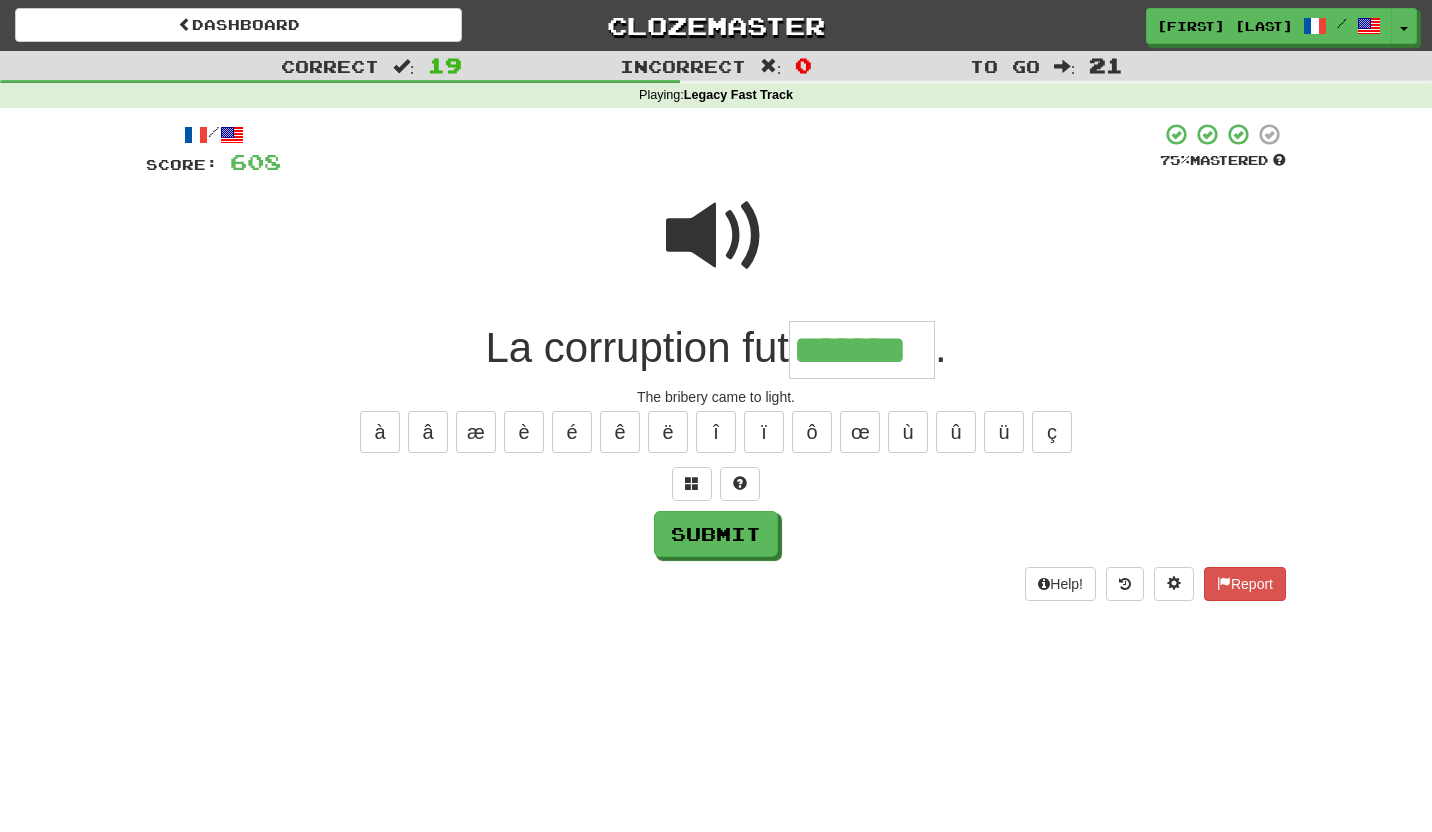 type on "*******" 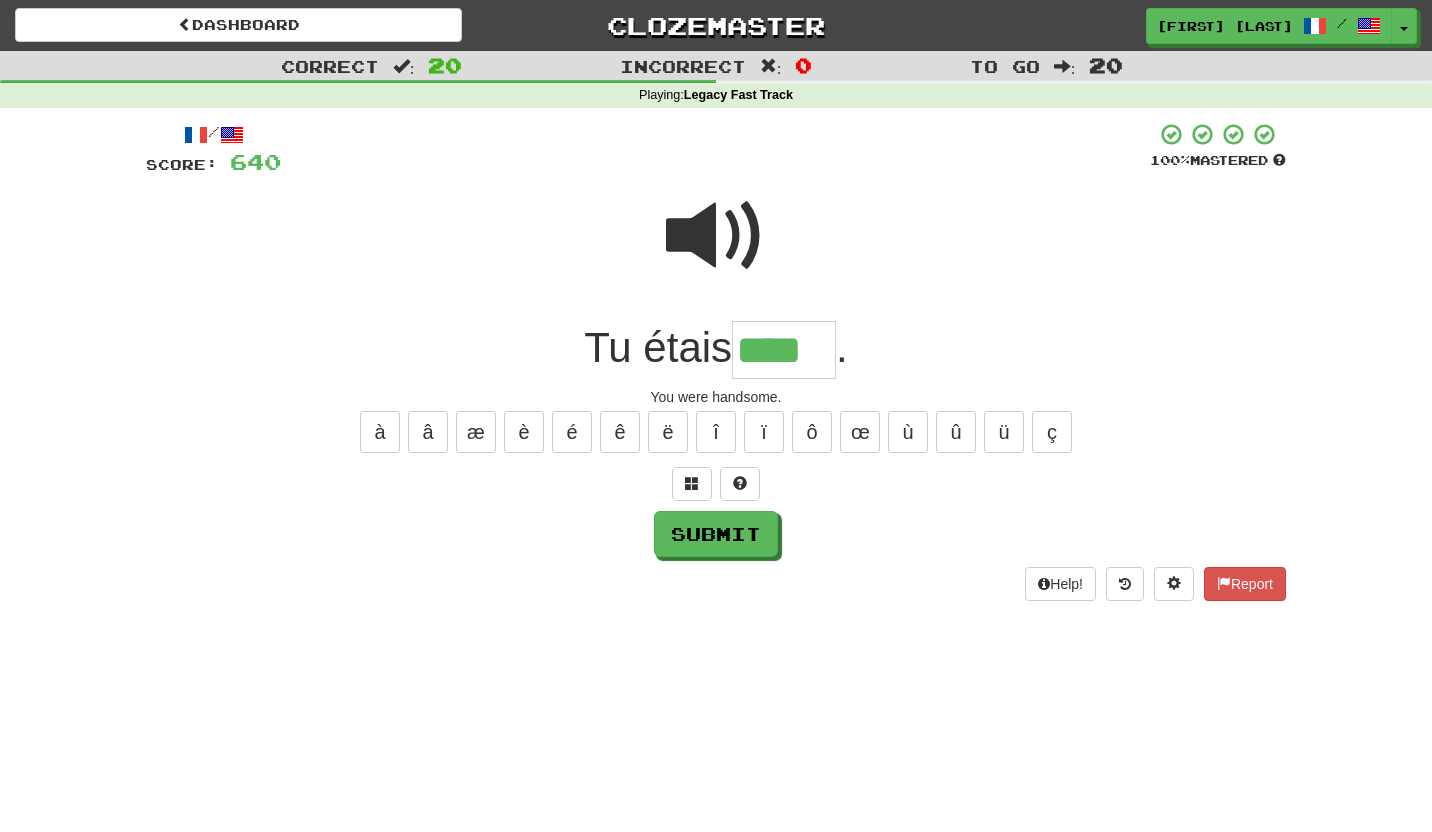 type on "****" 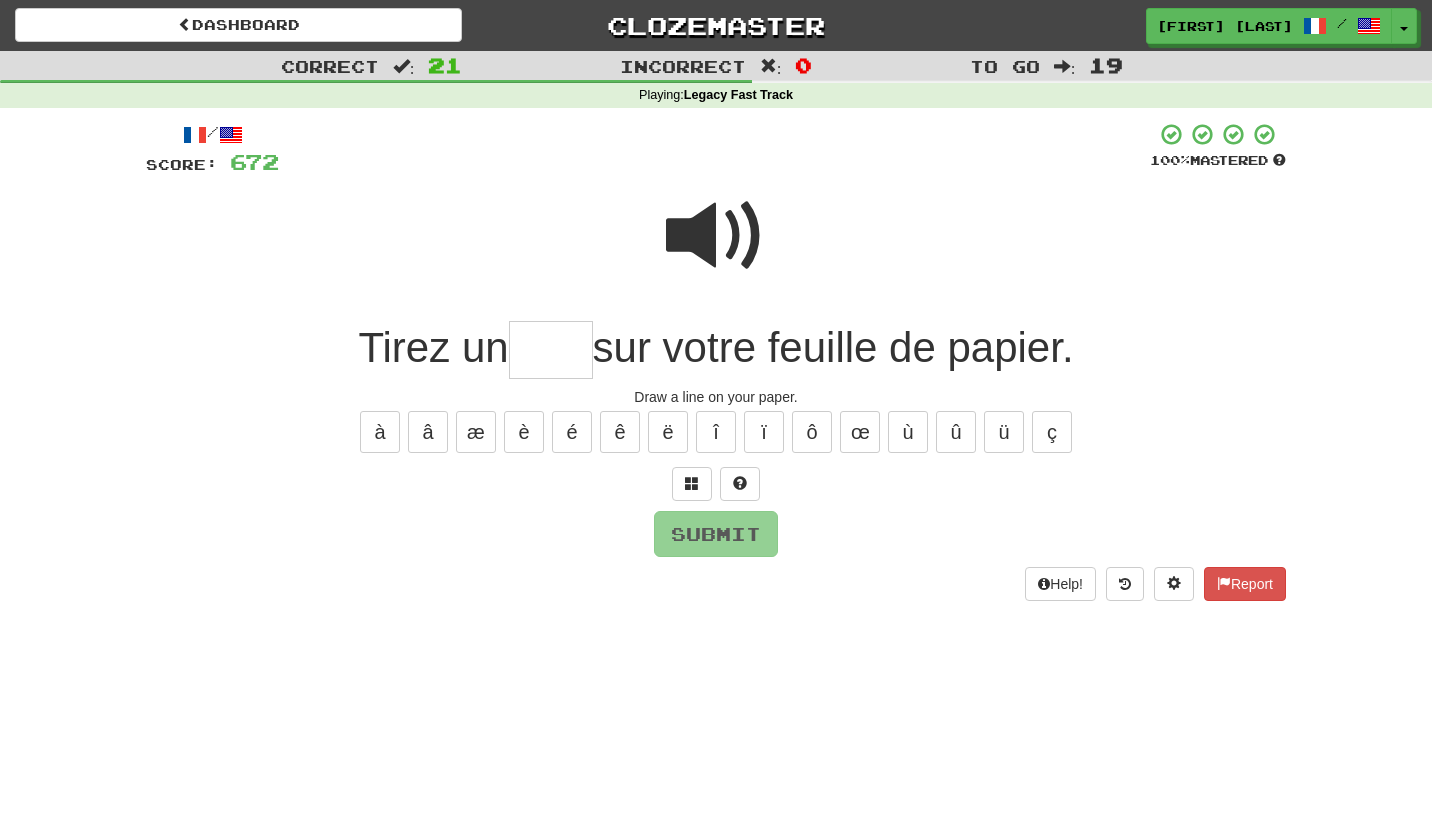 type on "*" 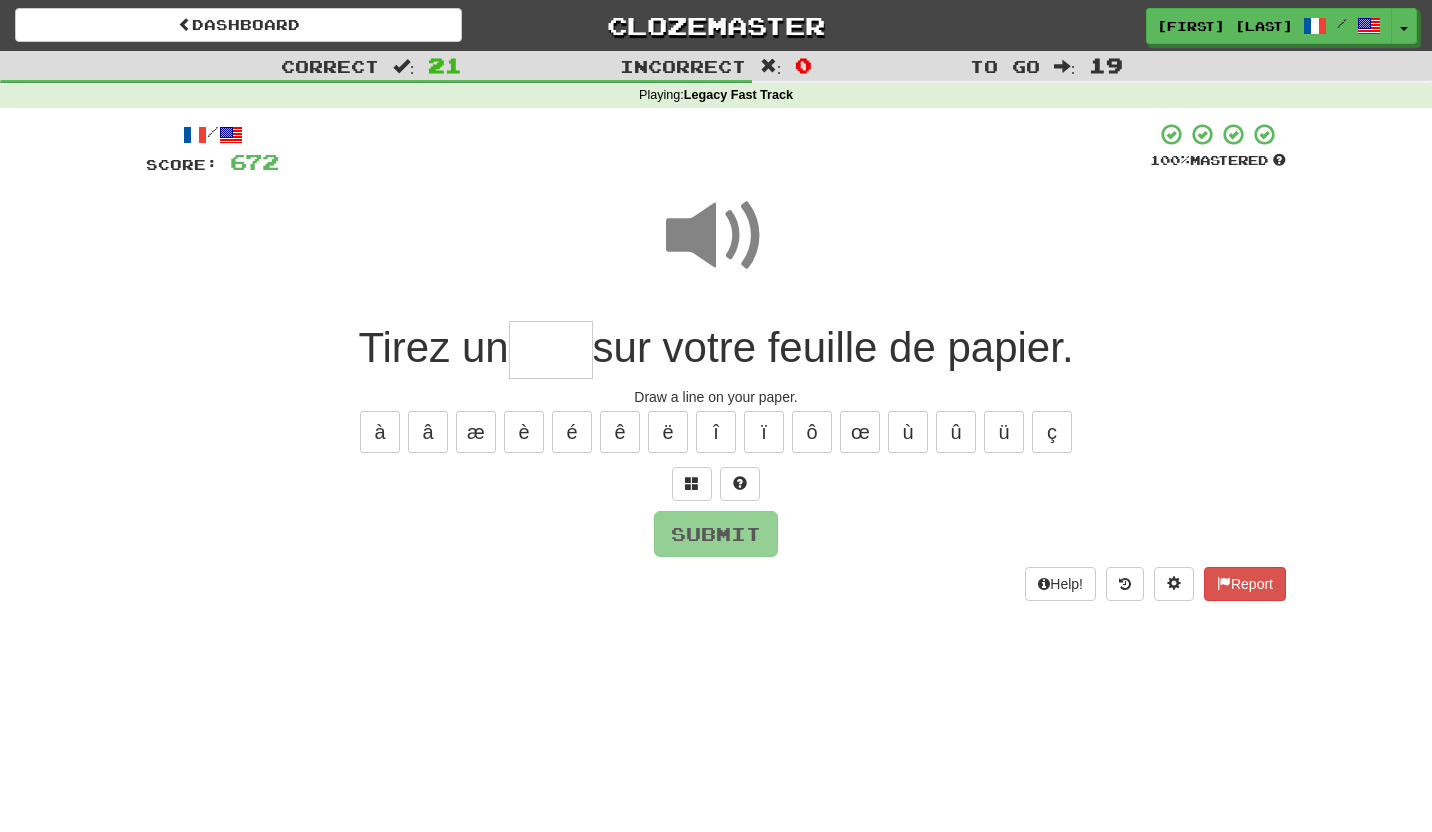 click at bounding box center (551, 350) 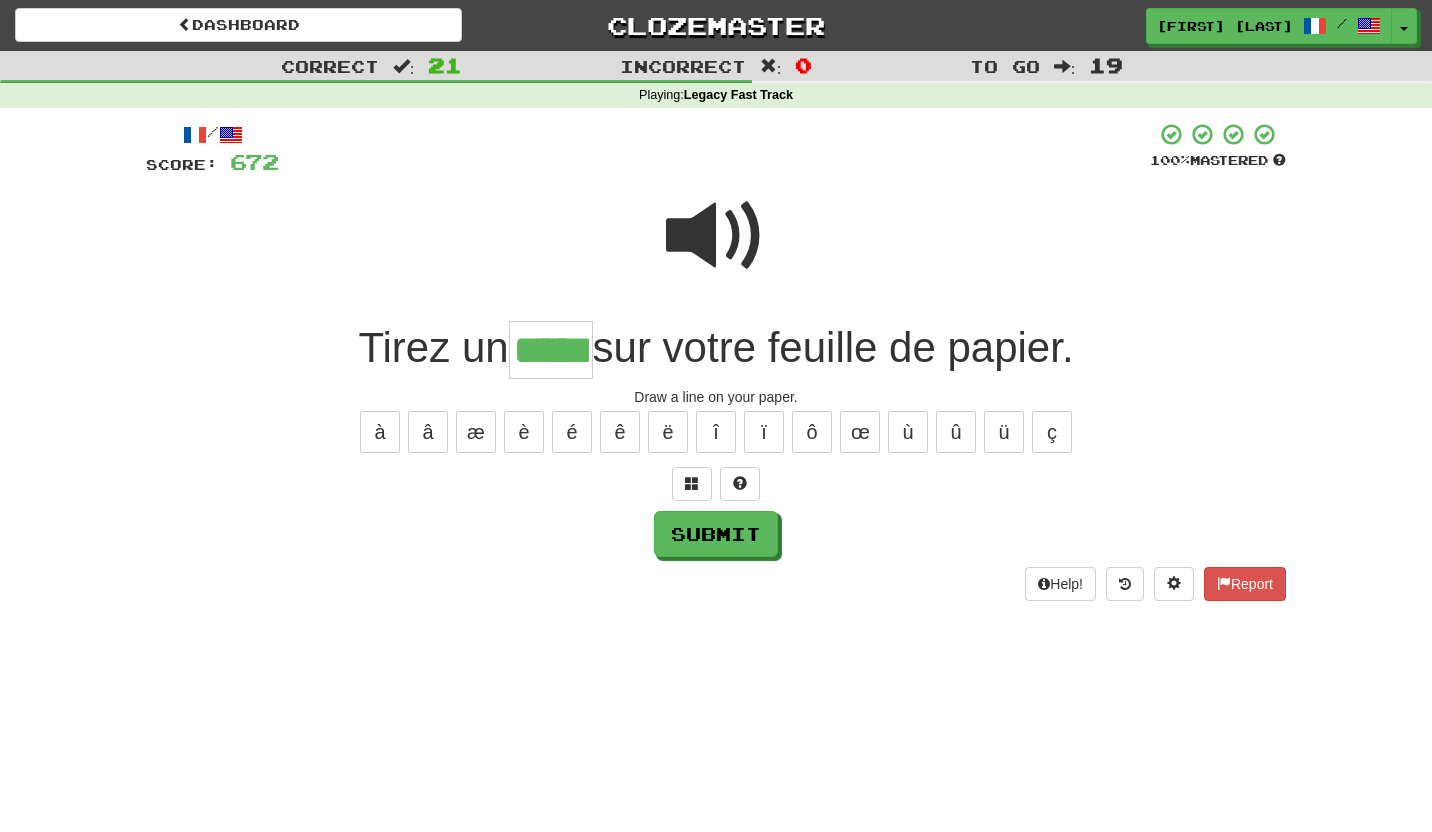 type on "*****" 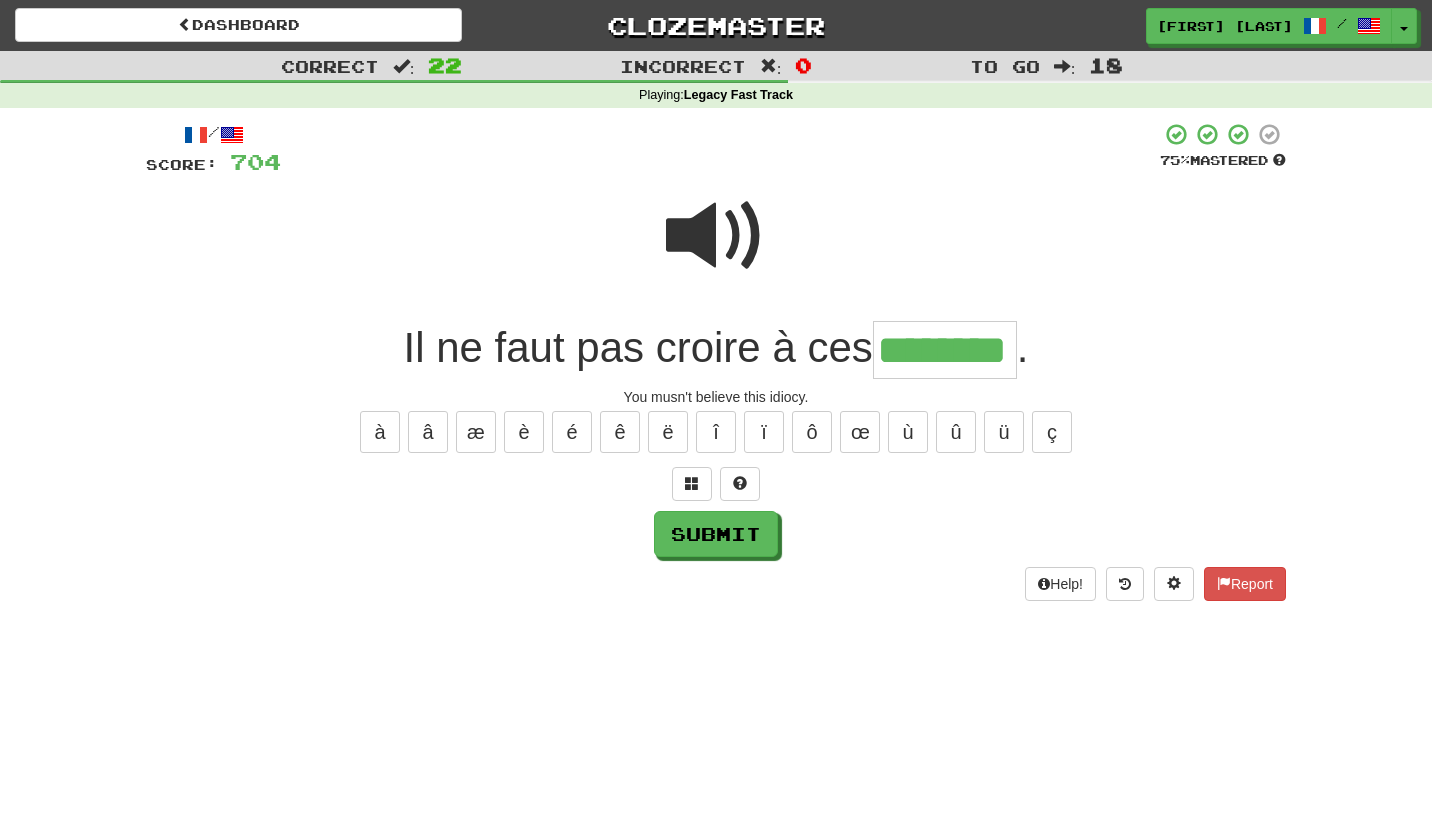 type on "********" 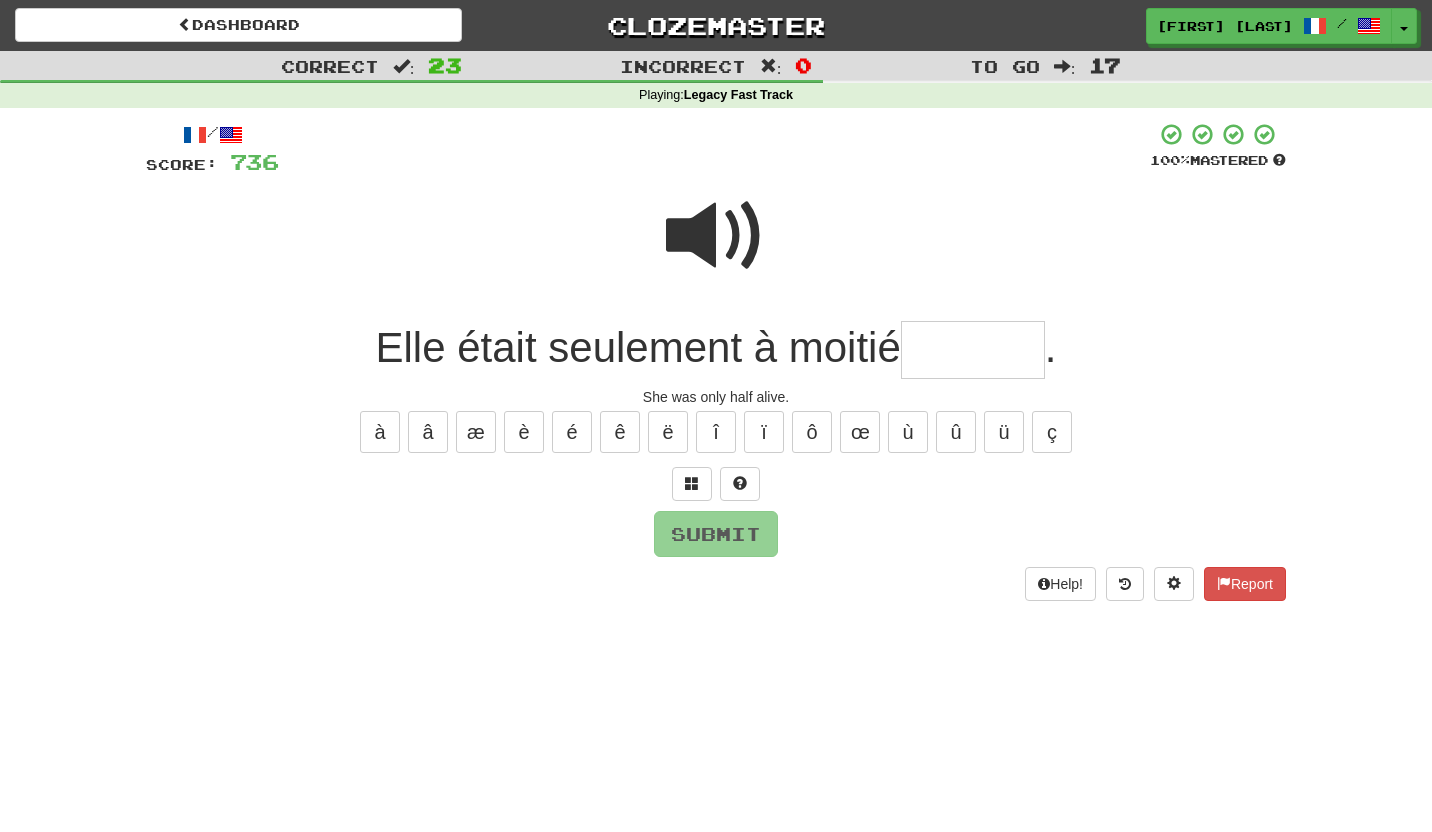 type on "*" 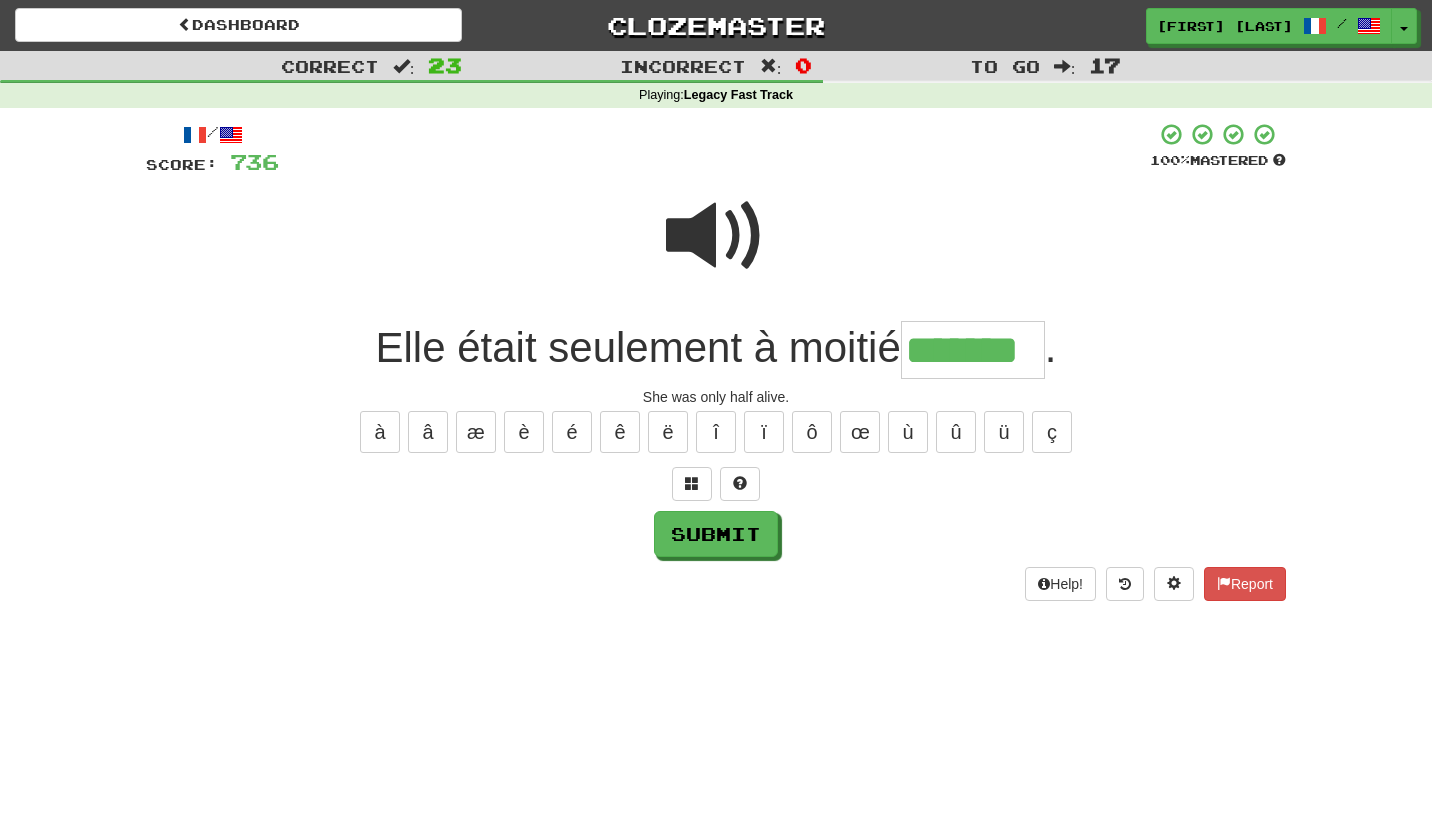 type on "*******" 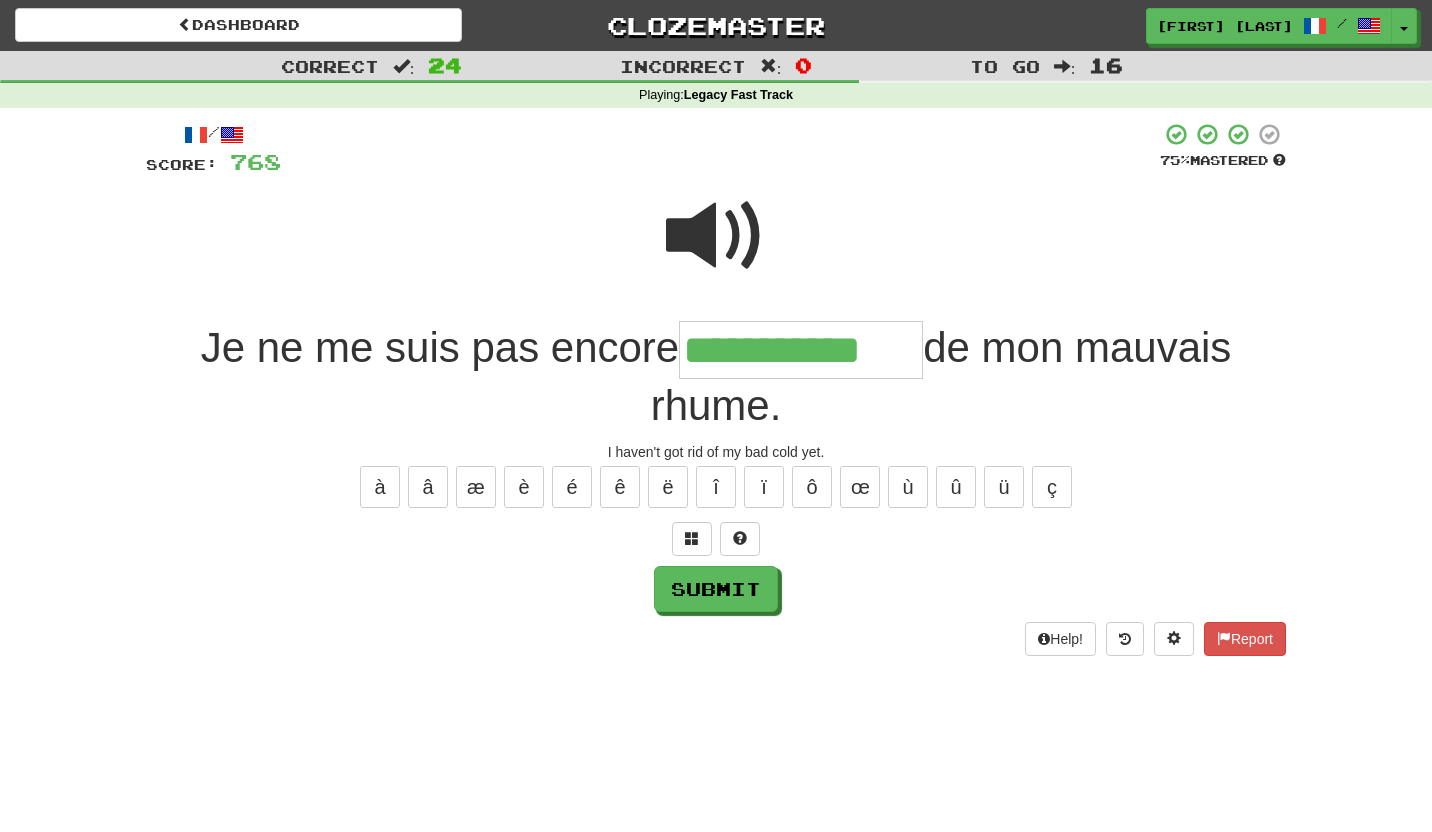 type on "**********" 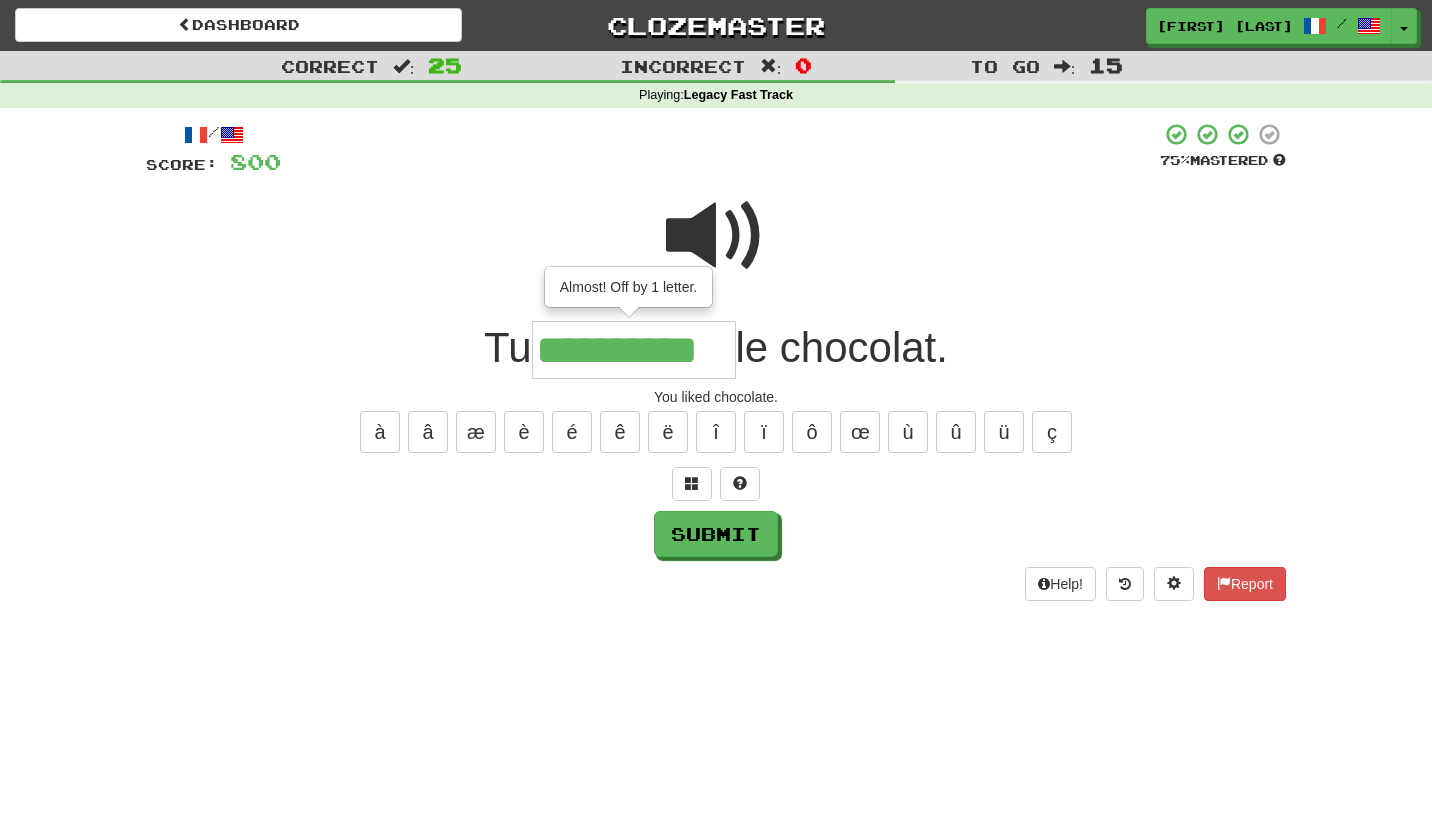 type on "**********" 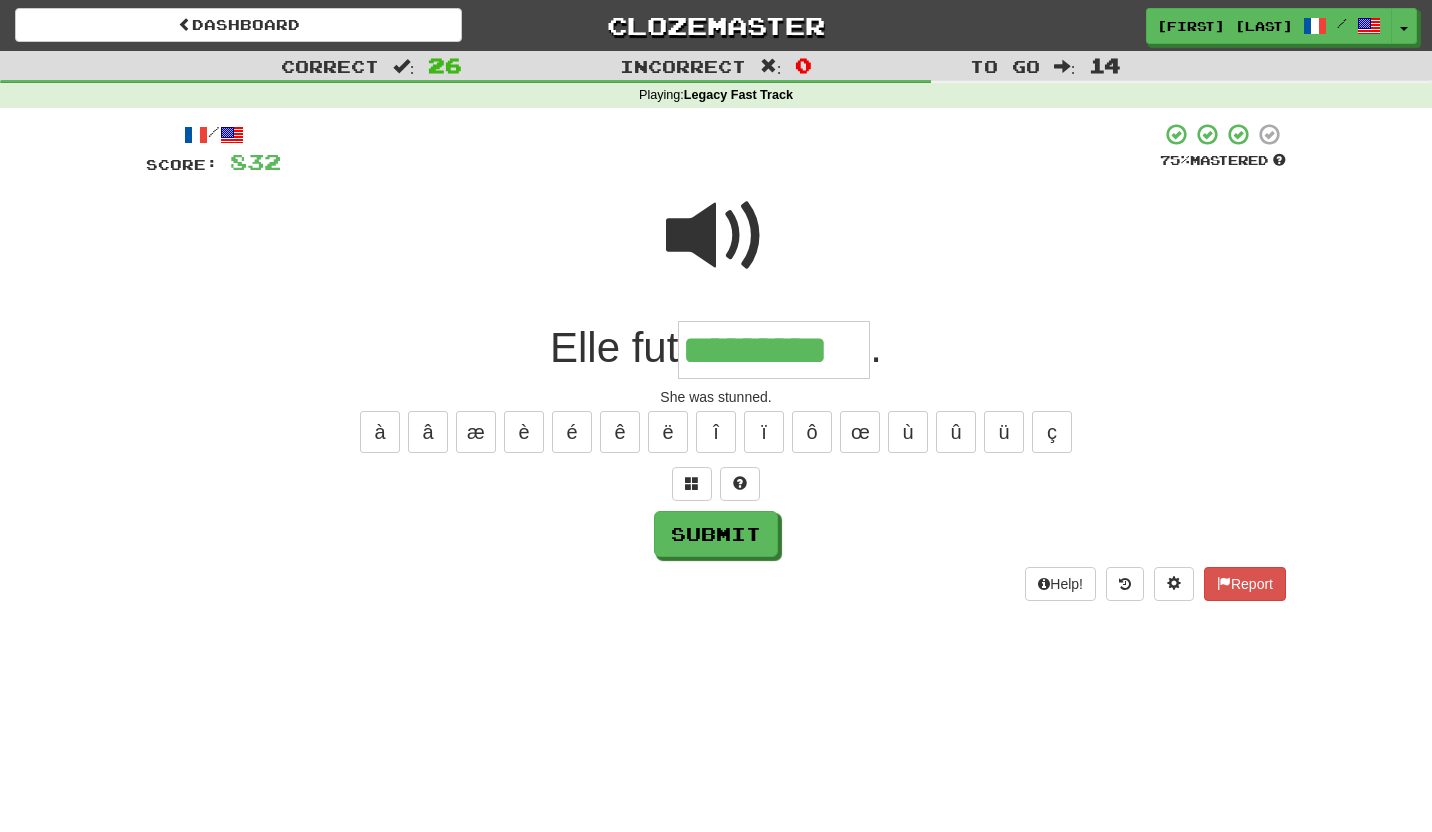 type on "*********" 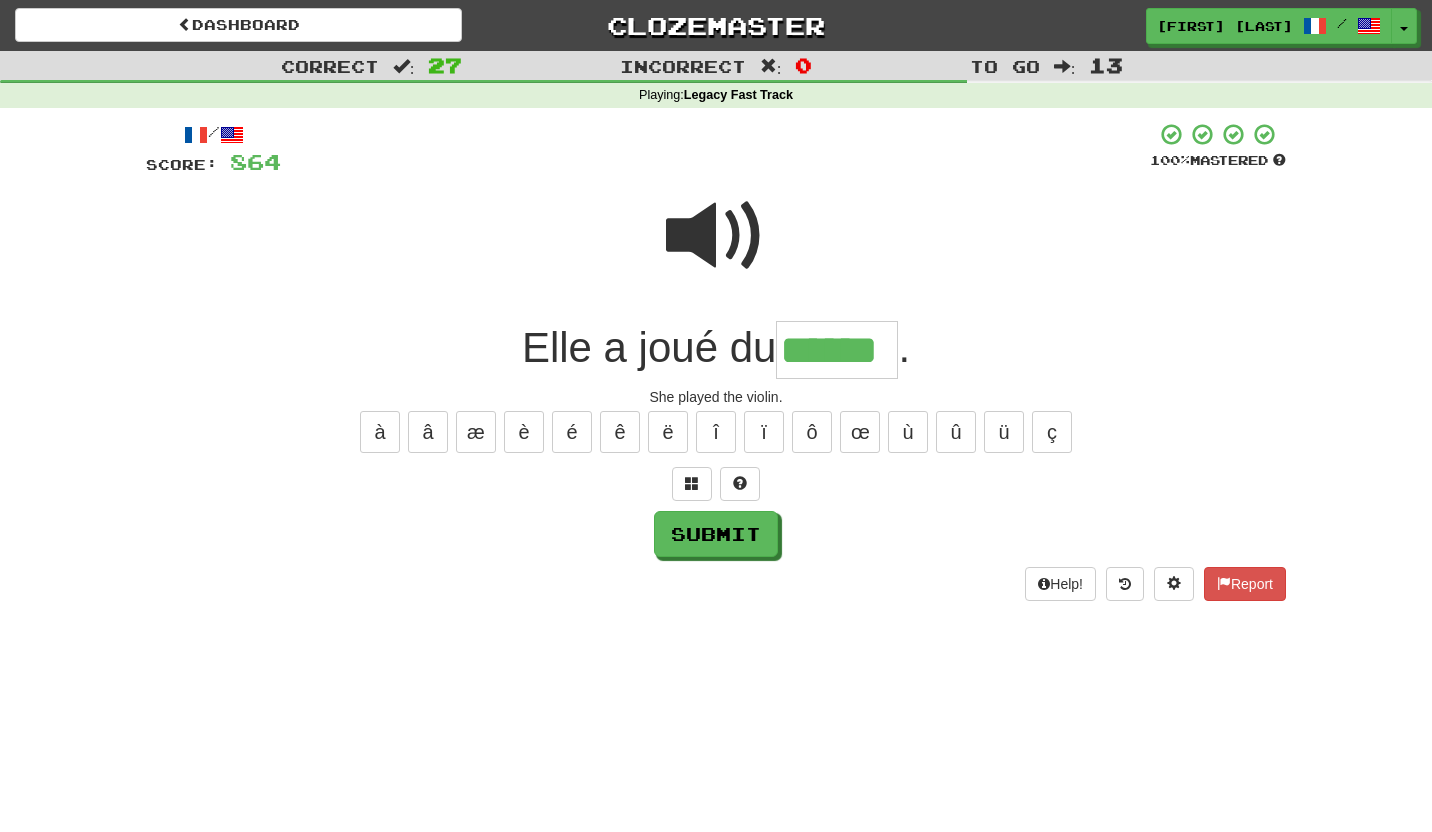 type on "******" 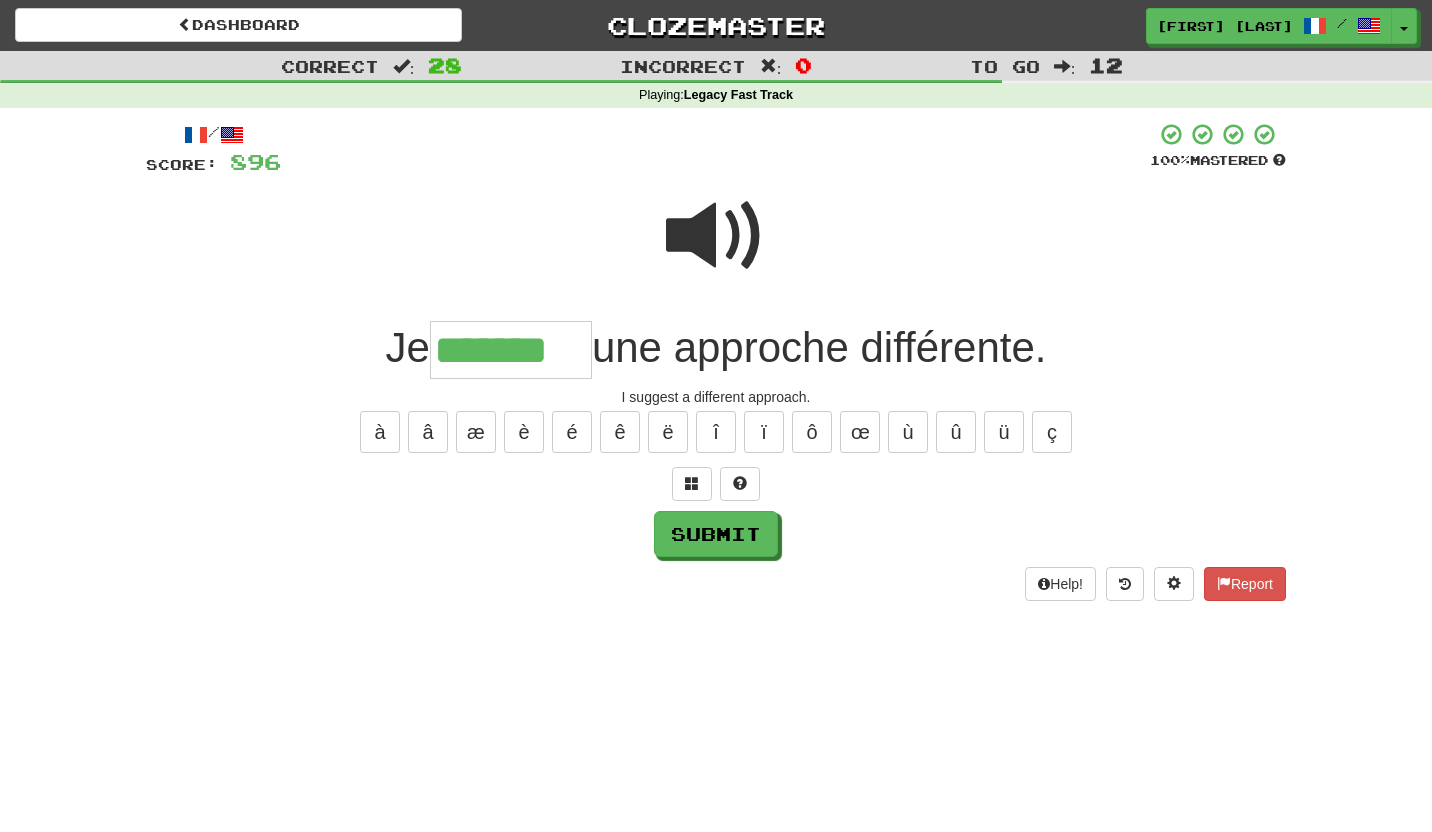 type on "*******" 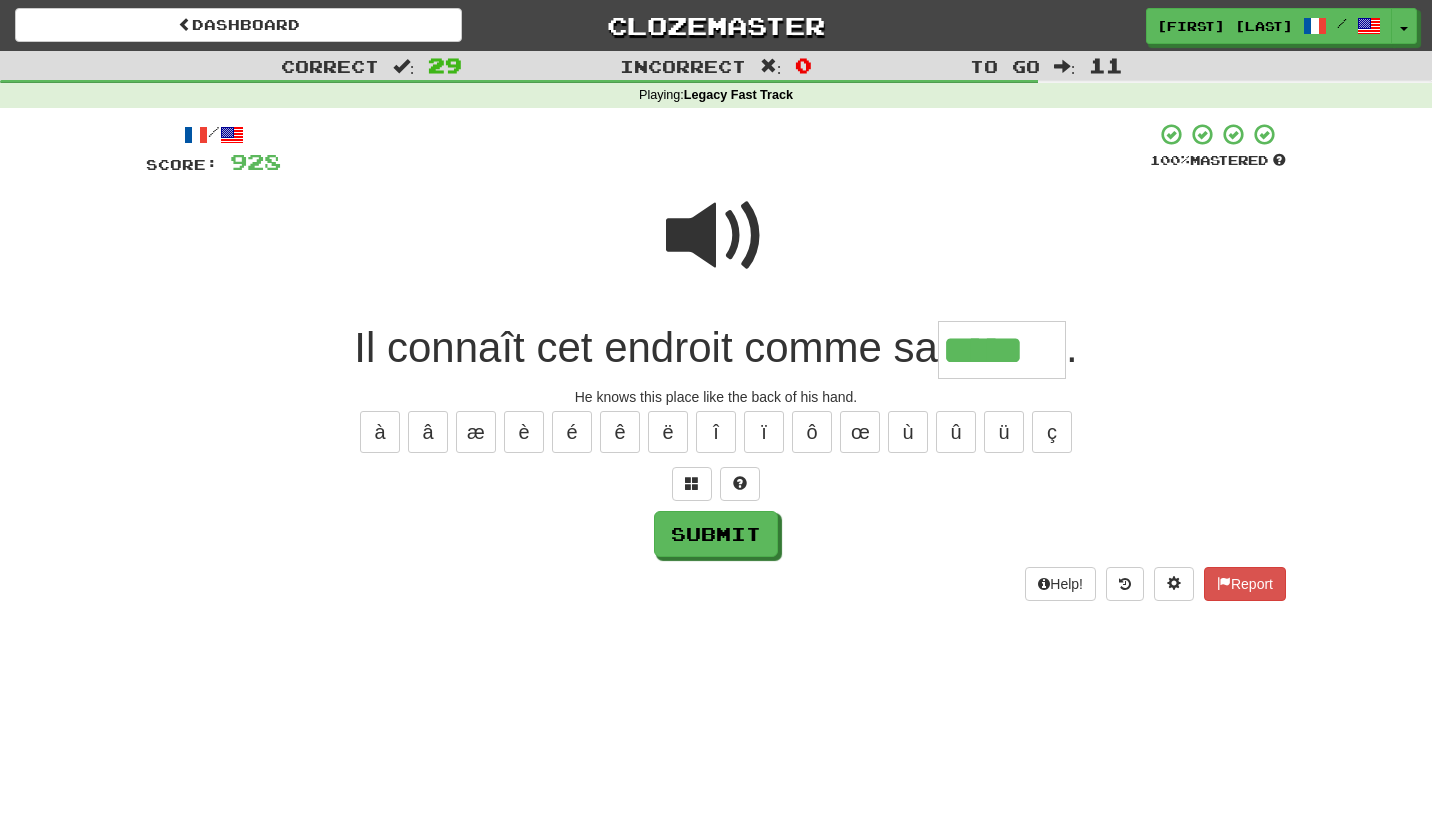 type on "*****" 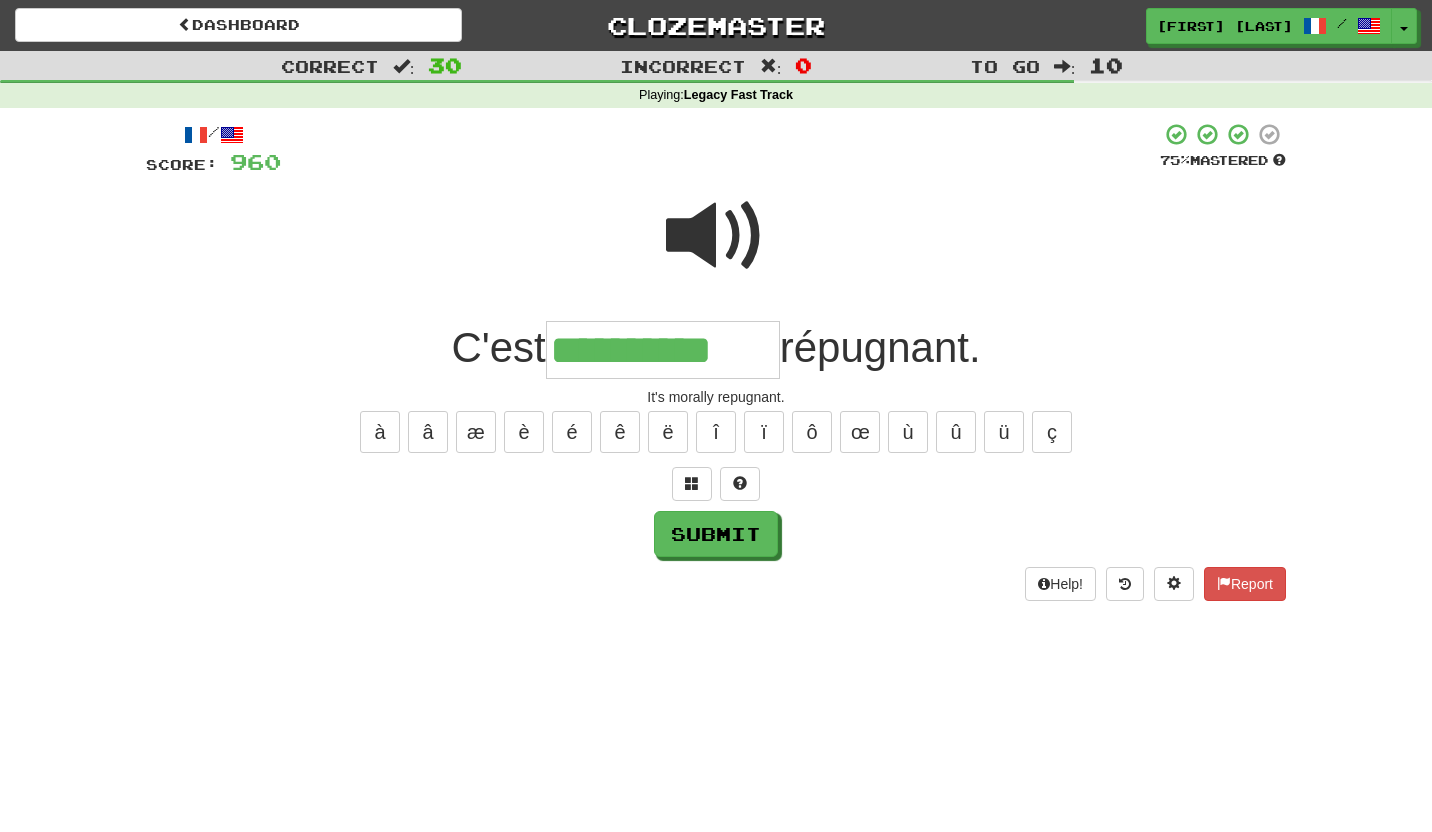 type on "**********" 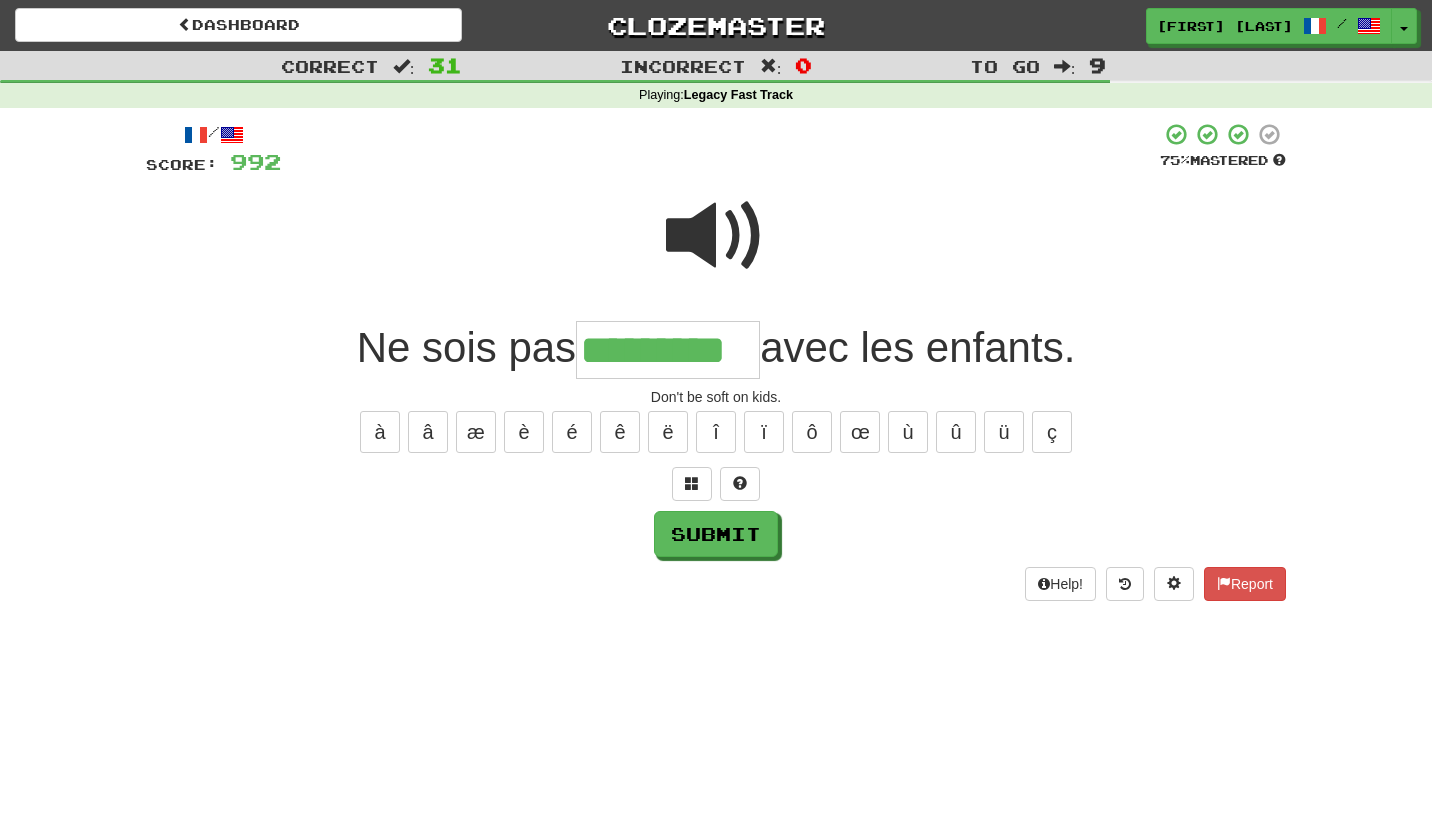 type on "*********" 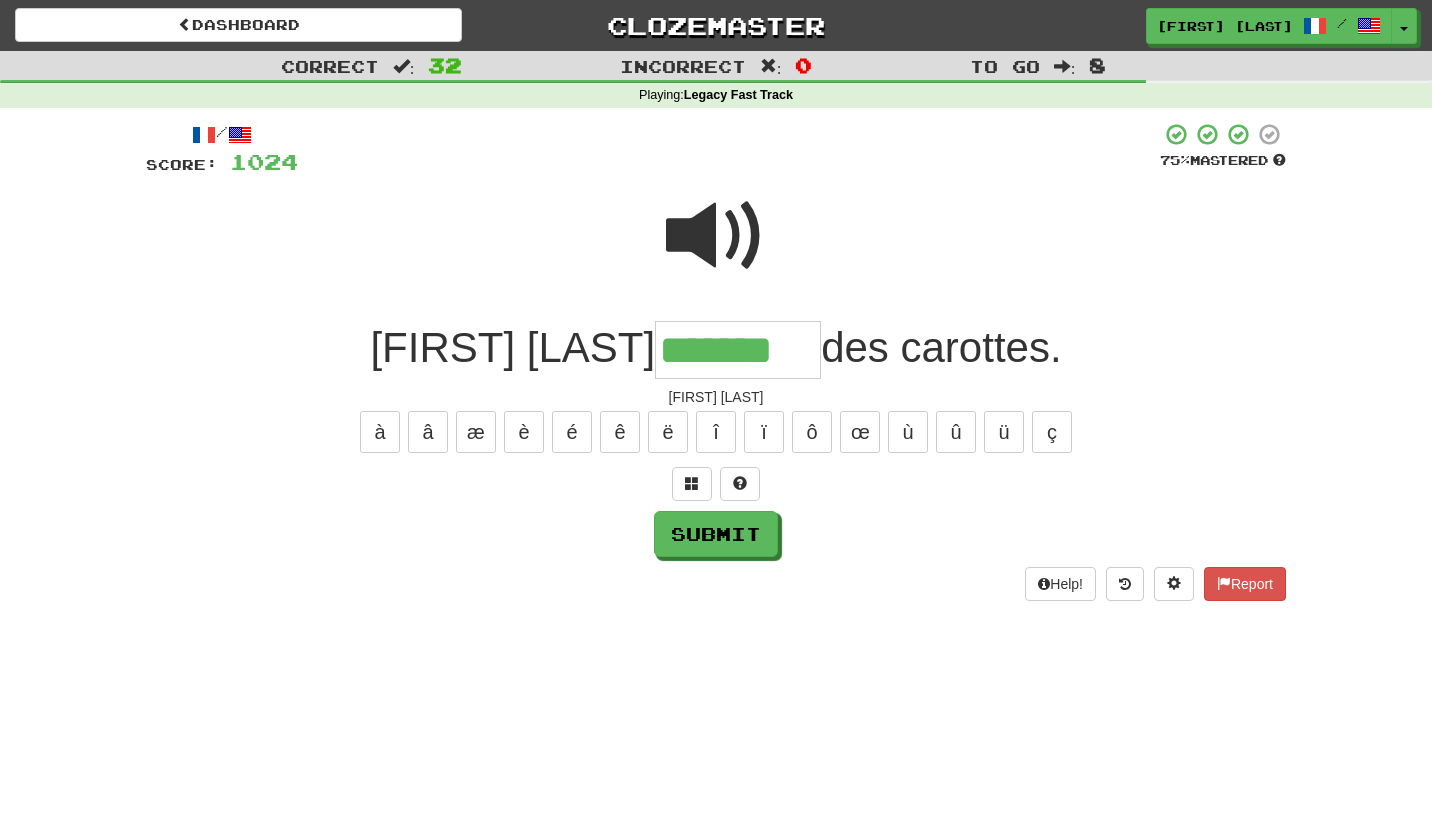 type on "*******" 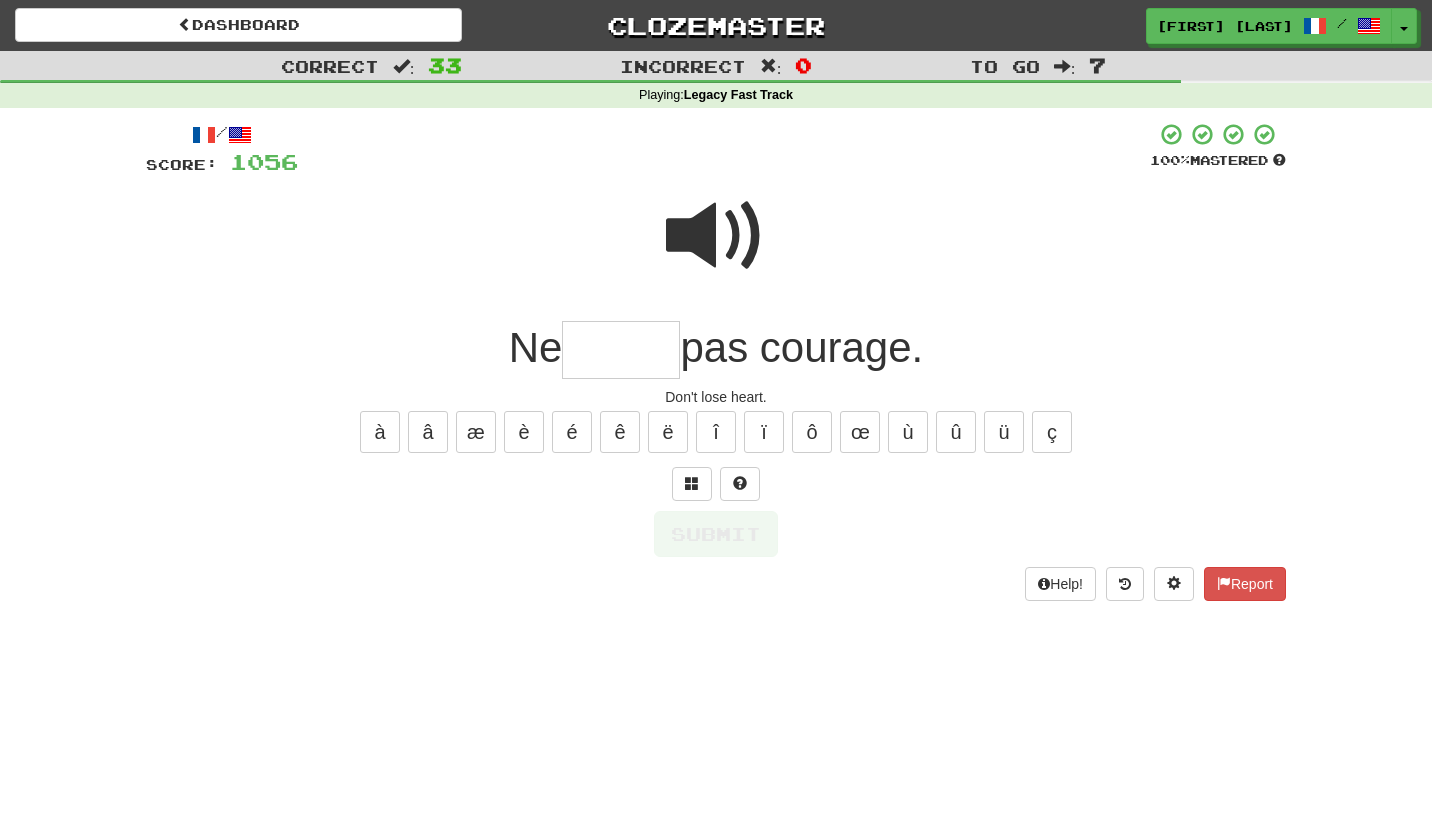 type on "*" 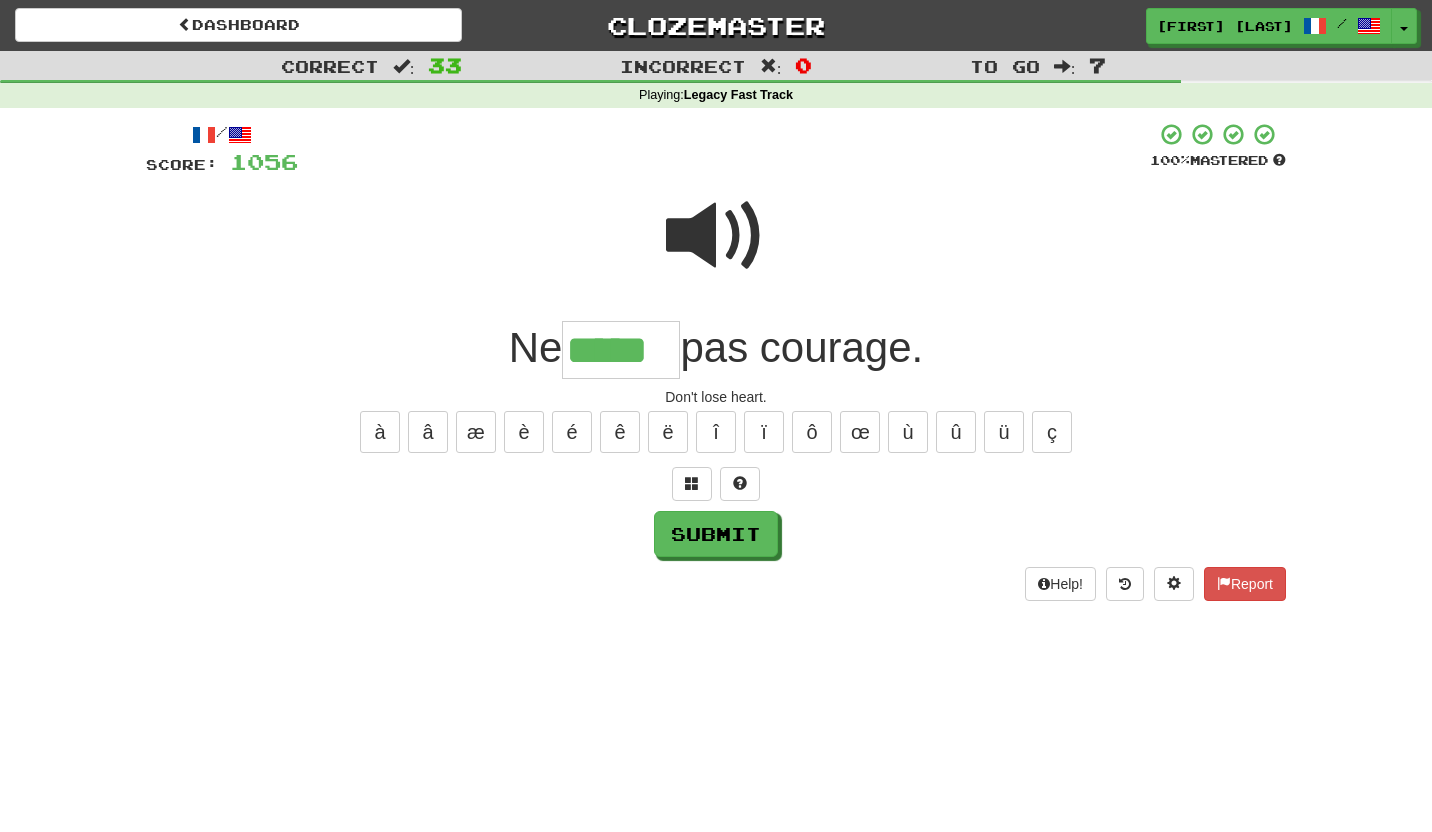 type on "*****" 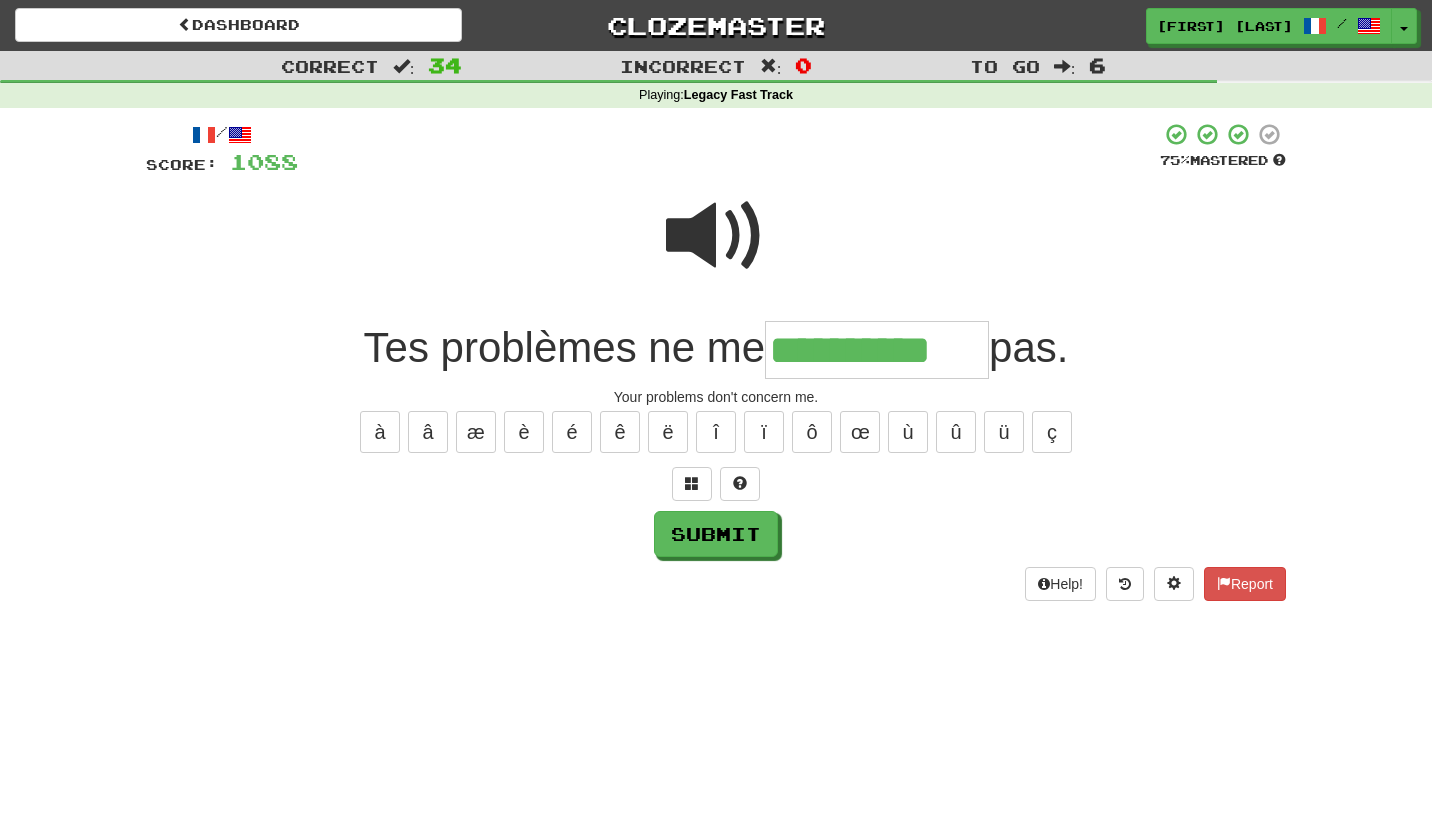 type on "**********" 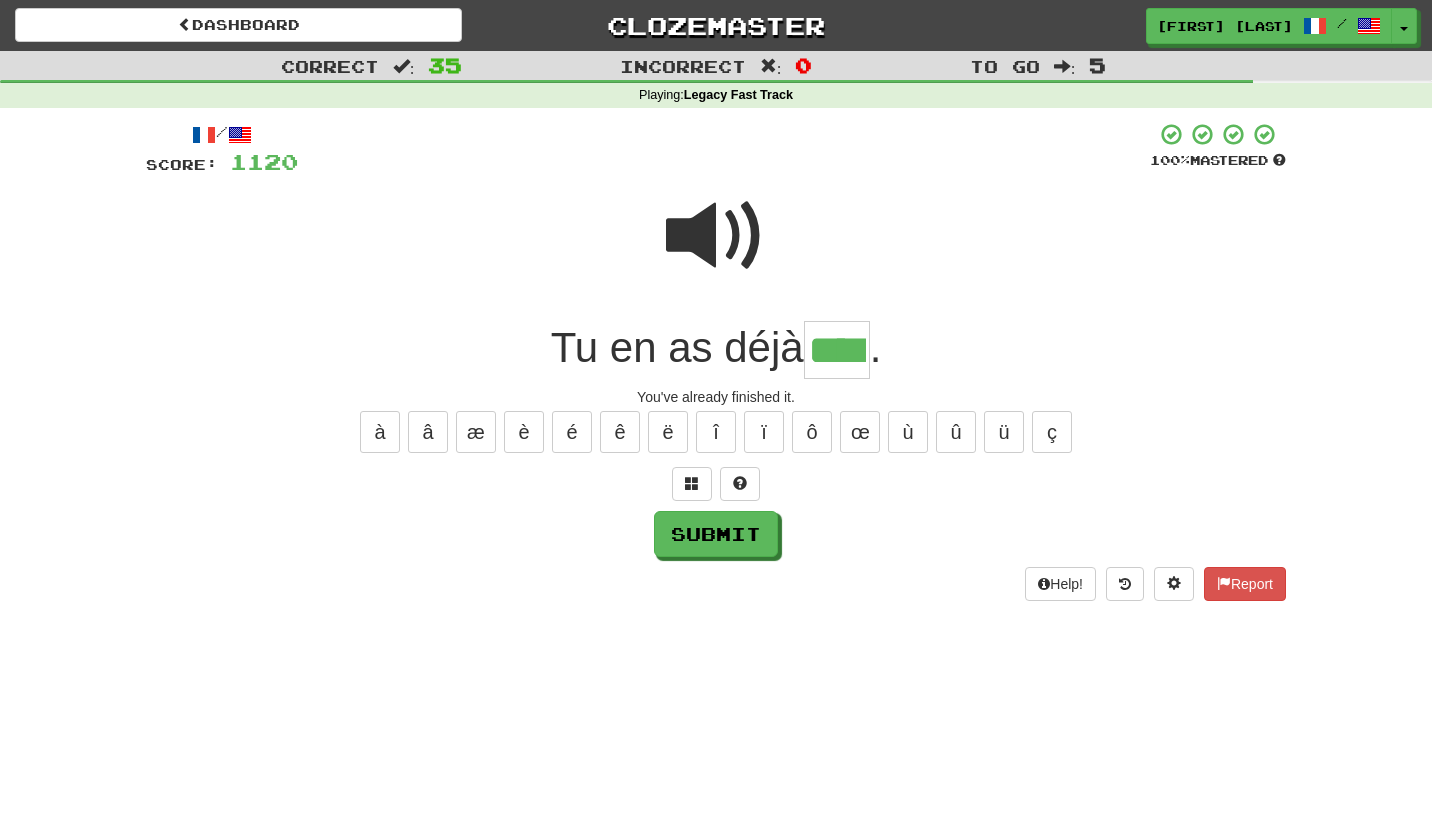 type on "****" 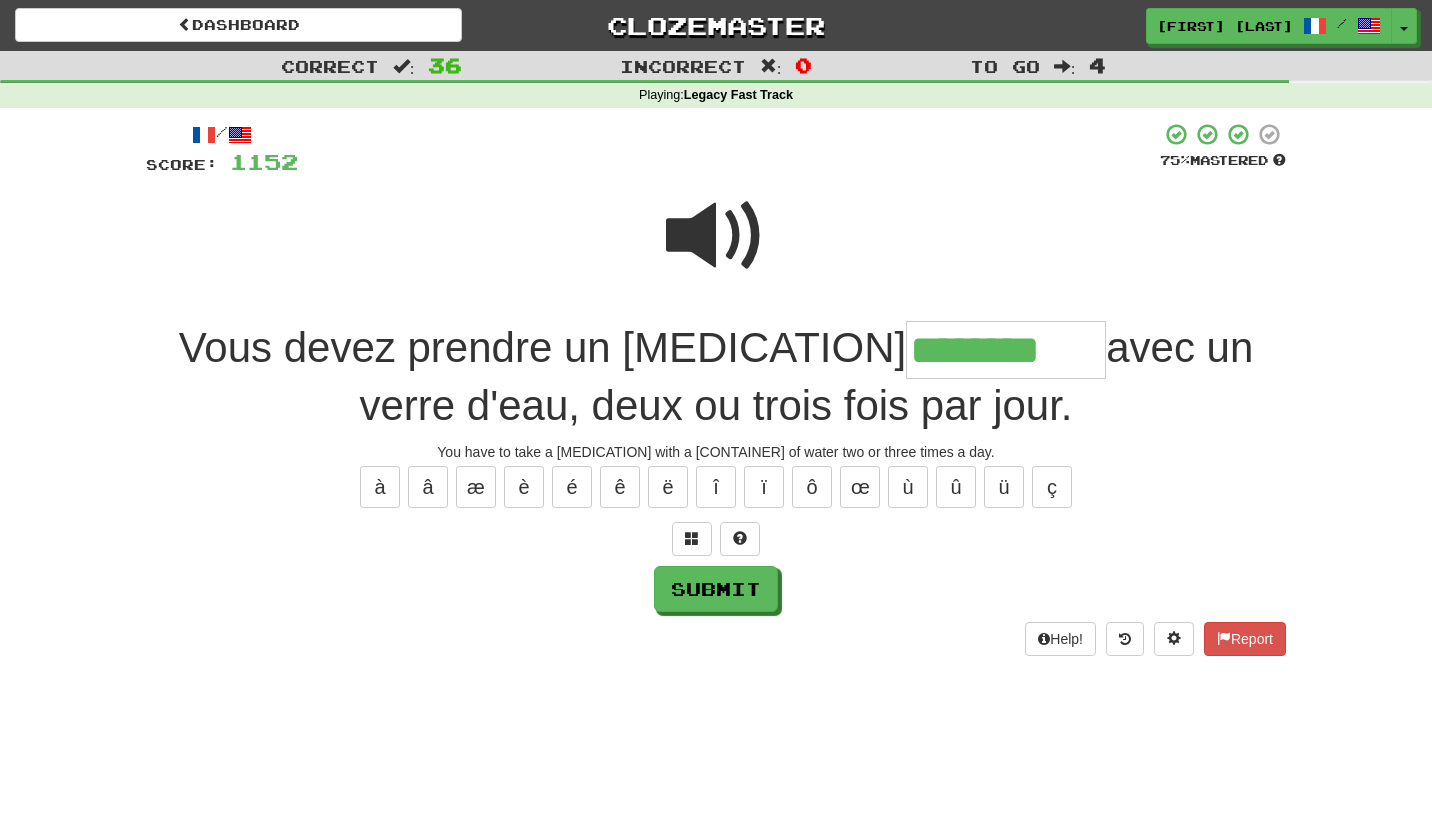 type on "********" 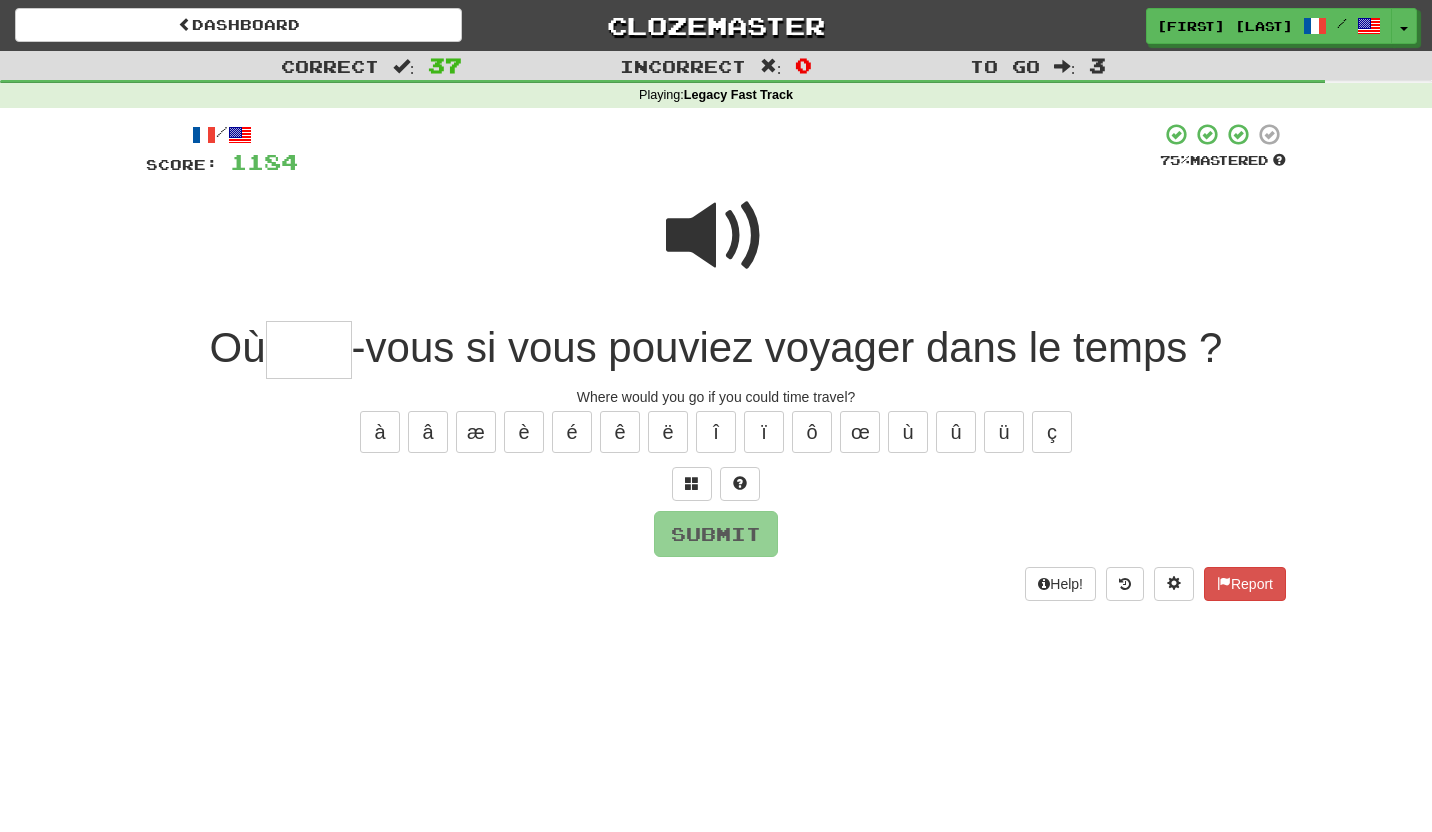 type on "*" 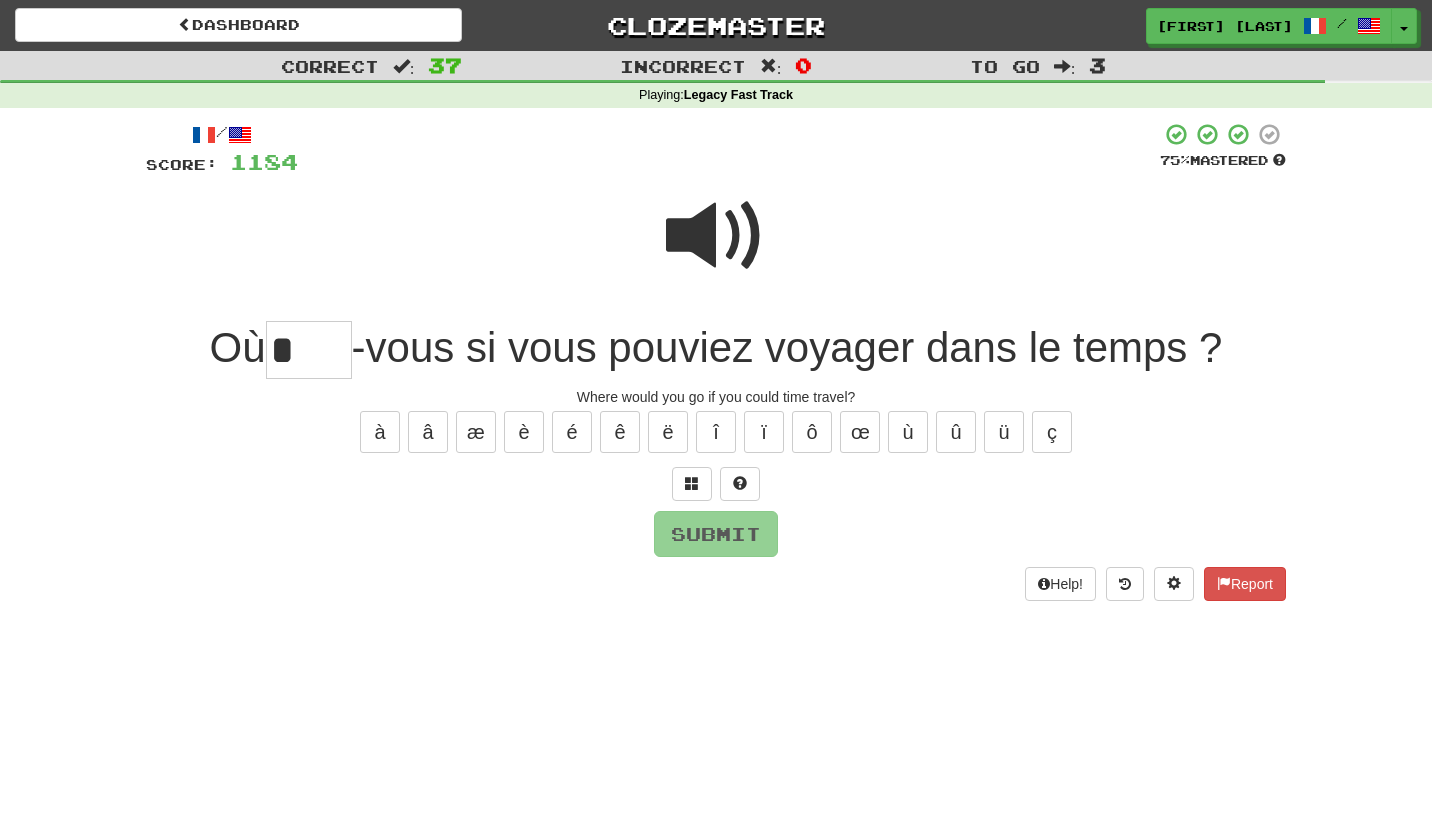 type on "*" 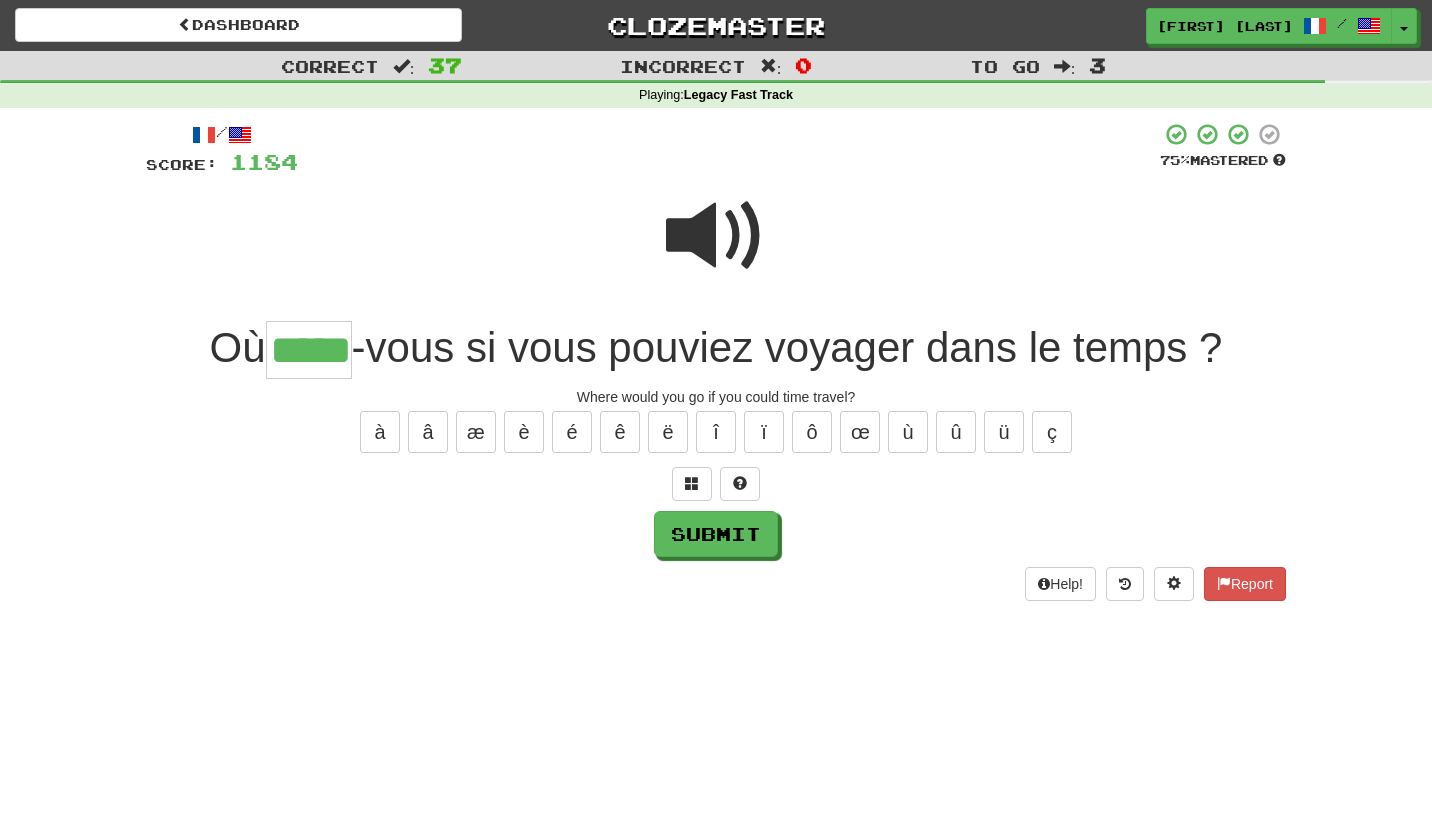 type on "*****" 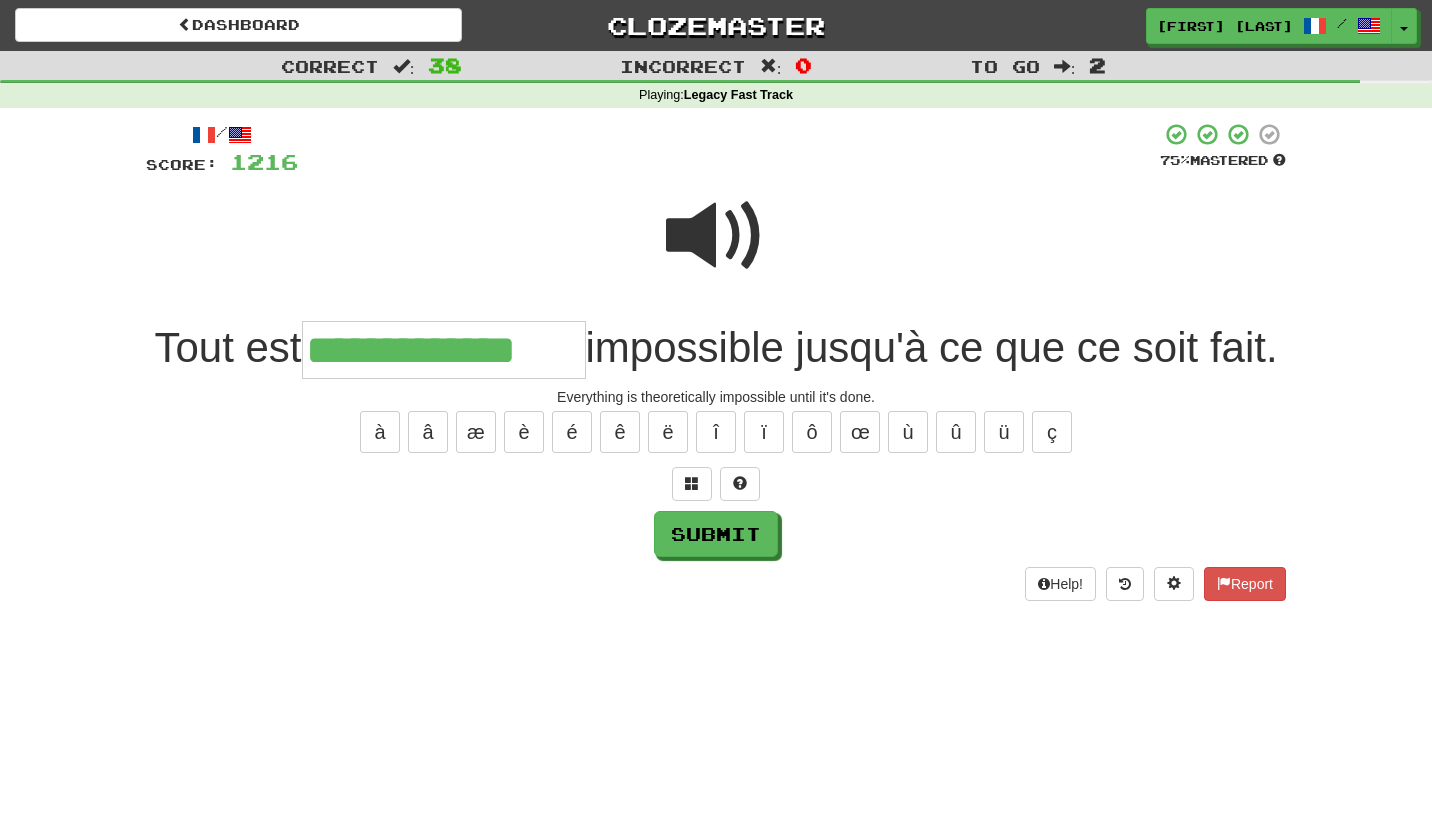 type on "**********" 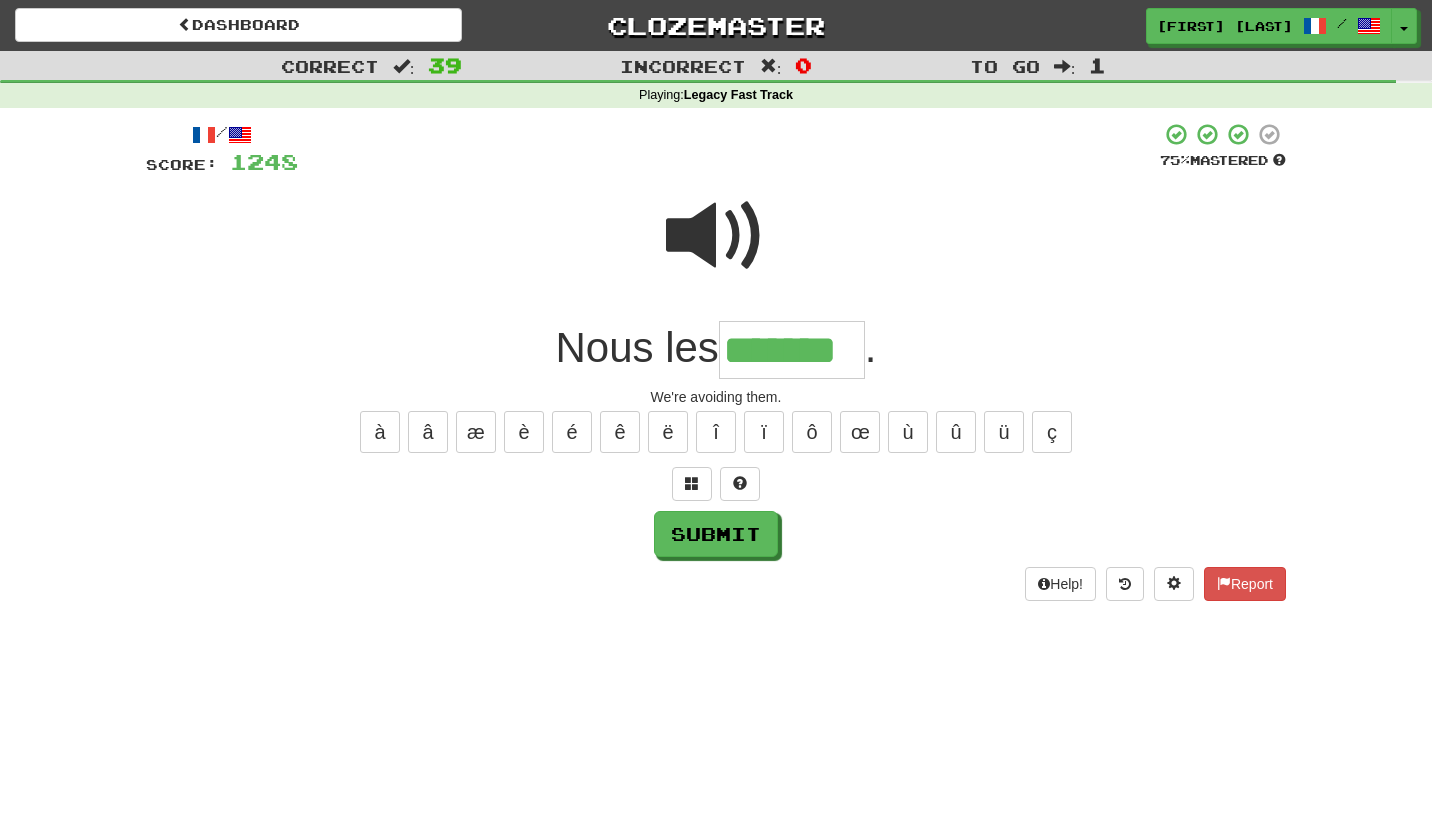 type on "*******" 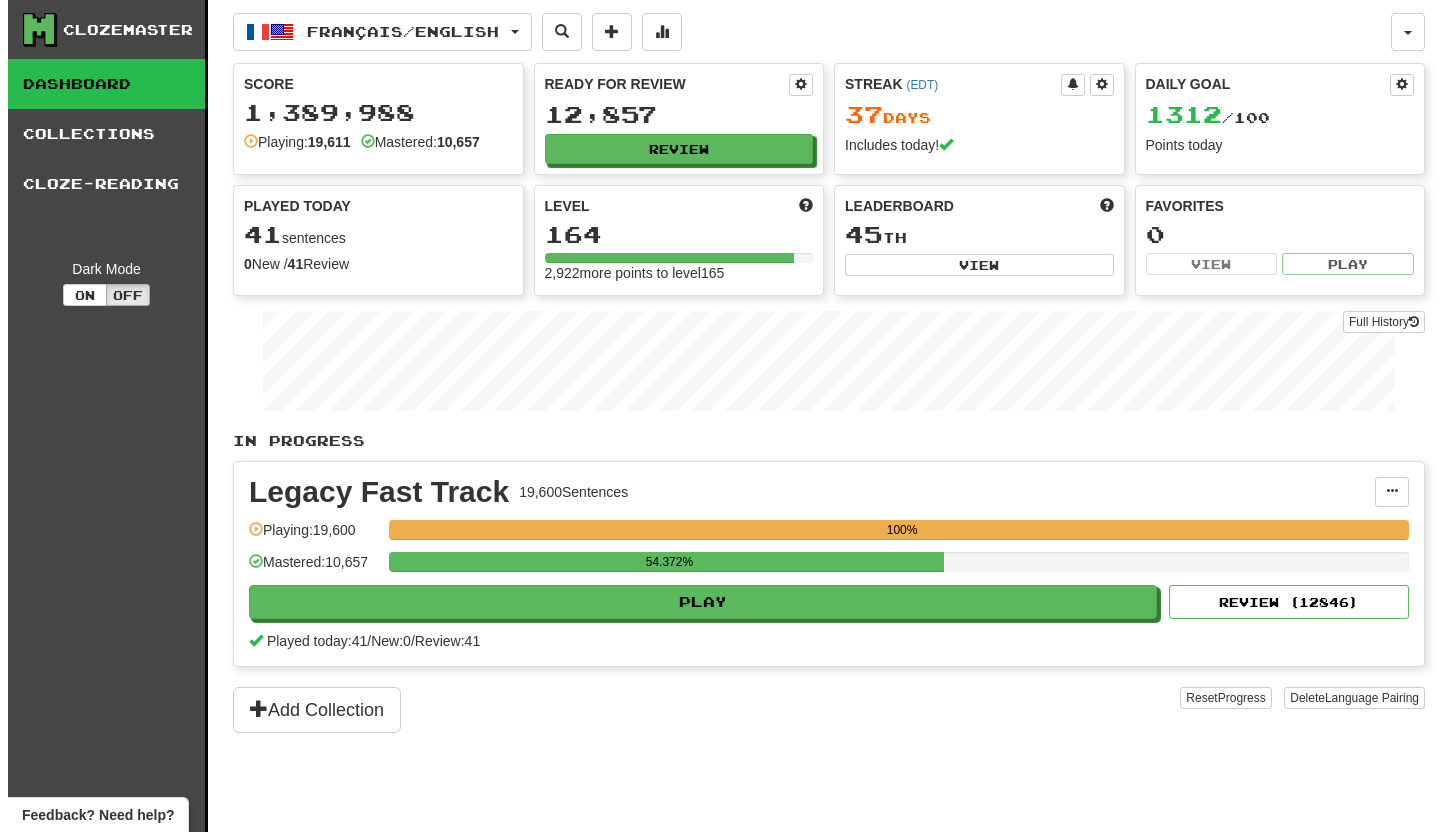 scroll, scrollTop: 0, scrollLeft: 0, axis: both 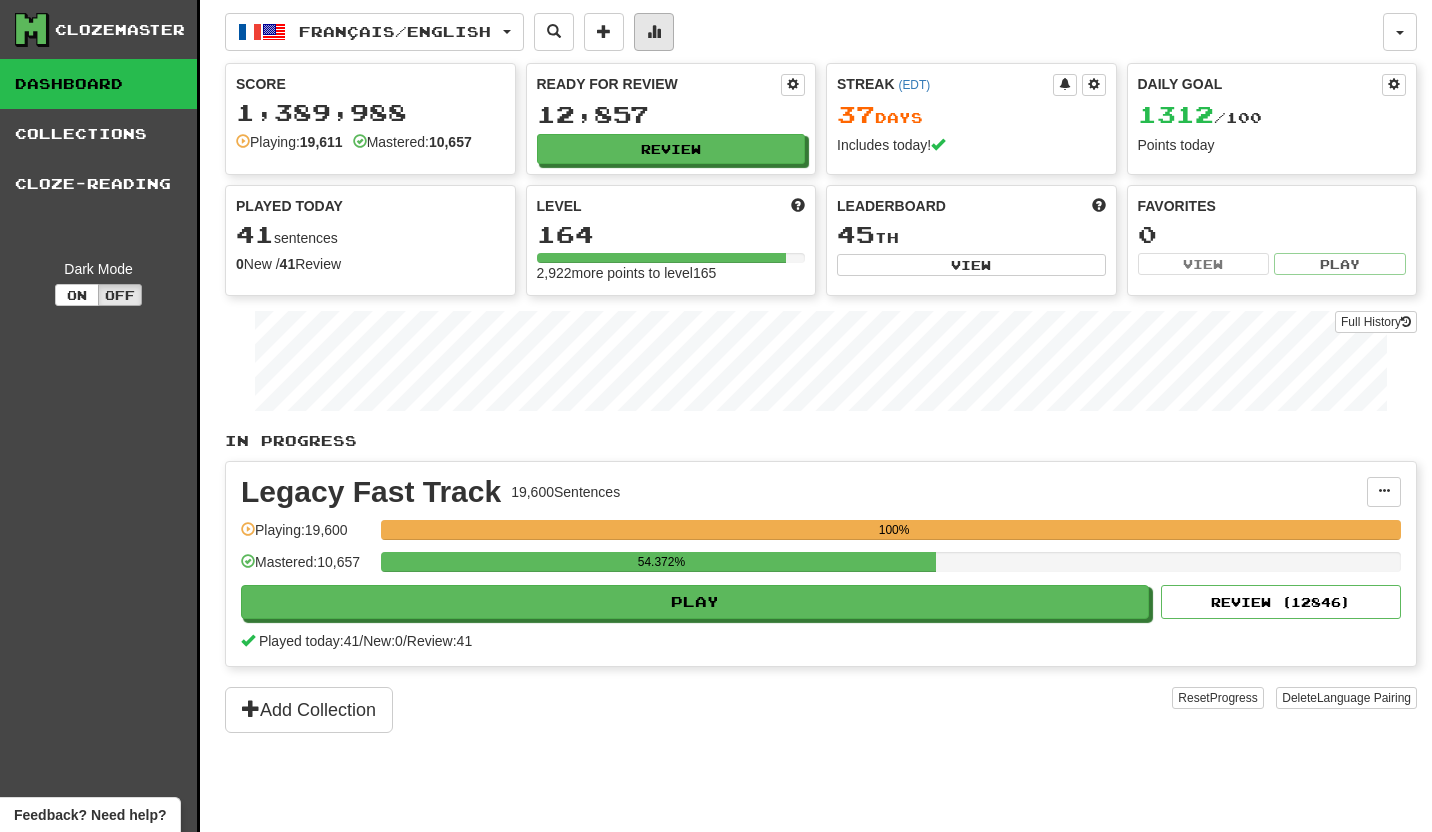 click at bounding box center (654, 31) 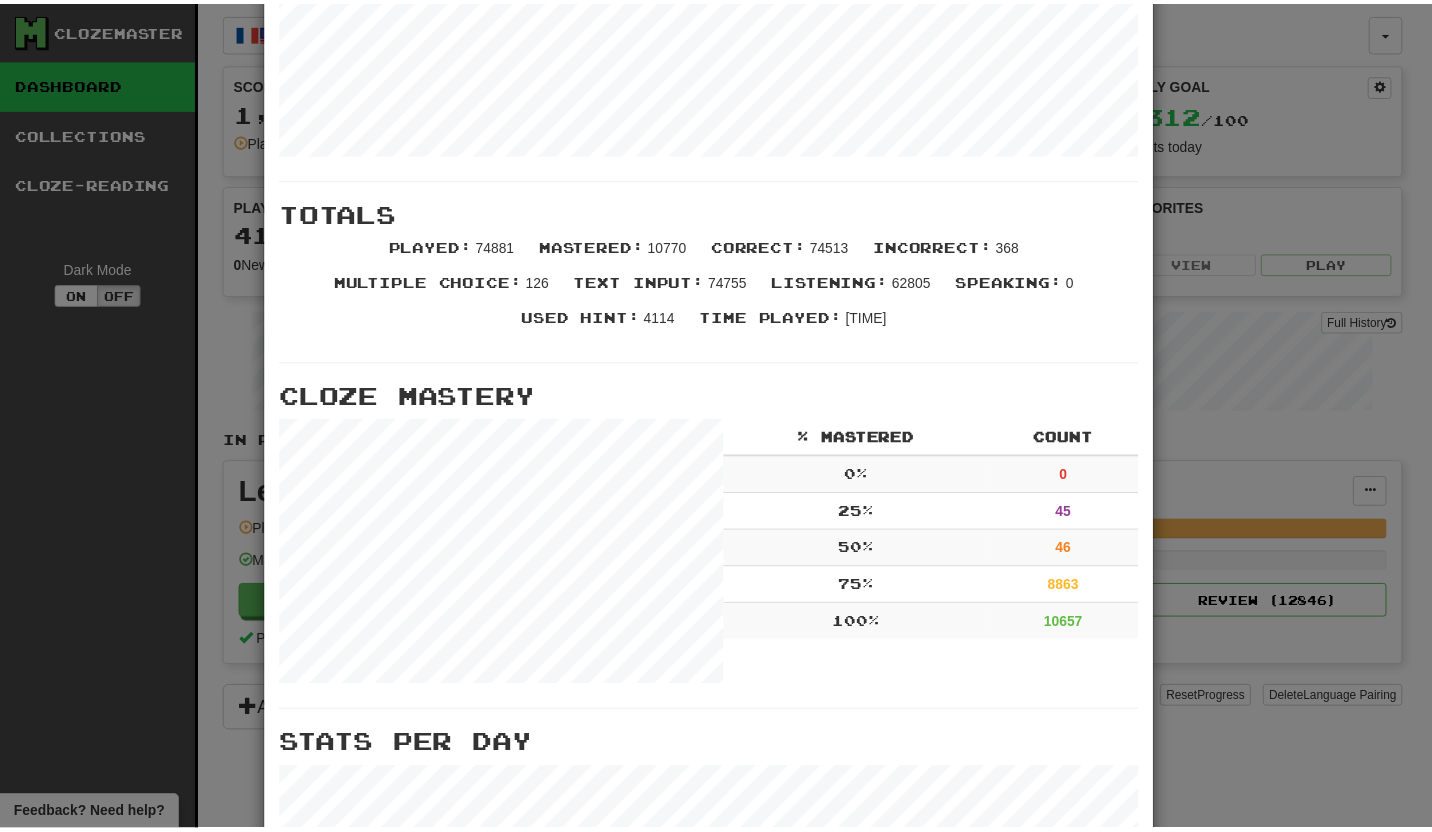 scroll, scrollTop: 0, scrollLeft: 0, axis: both 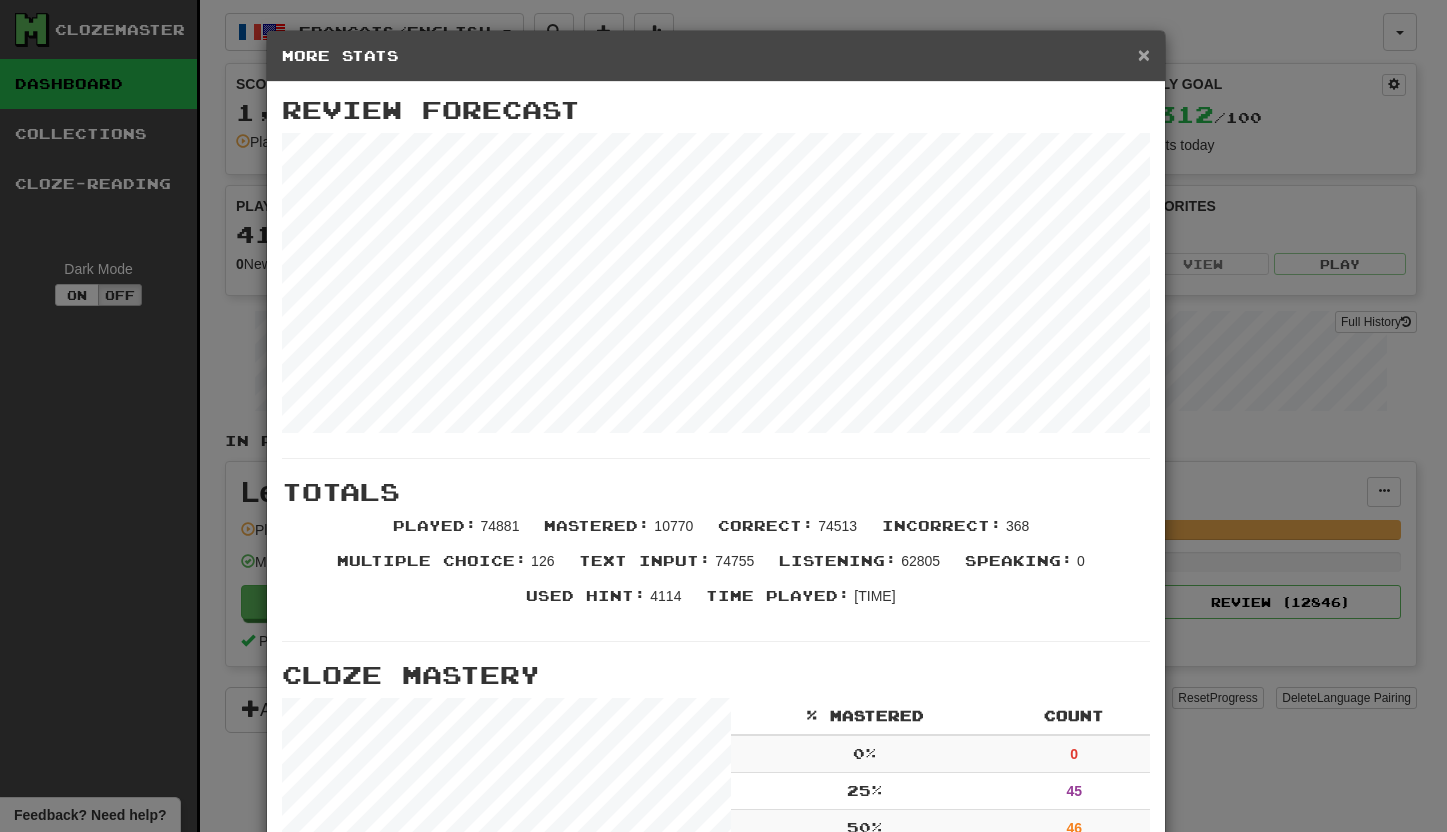 click on "×" at bounding box center [1144, 54] 